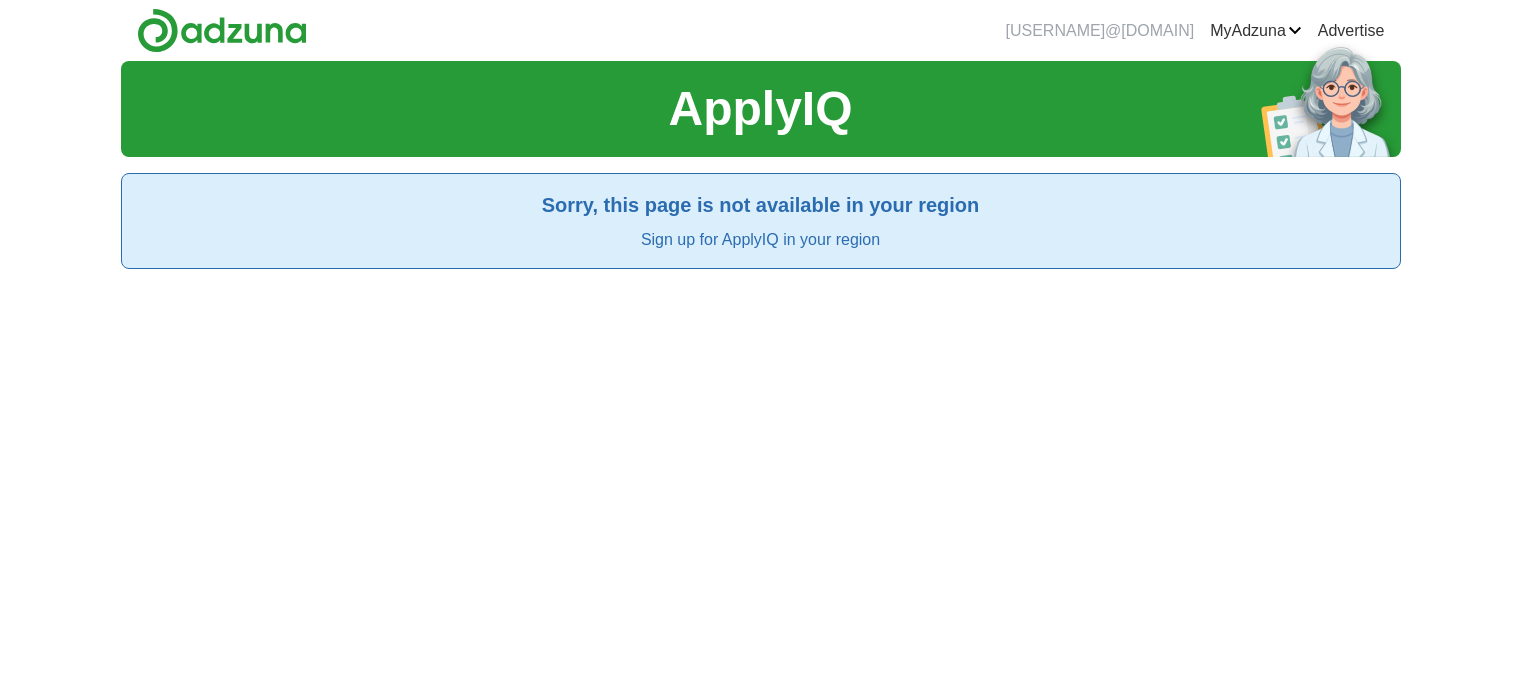 scroll, scrollTop: 0, scrollLeft: 0, axis: both 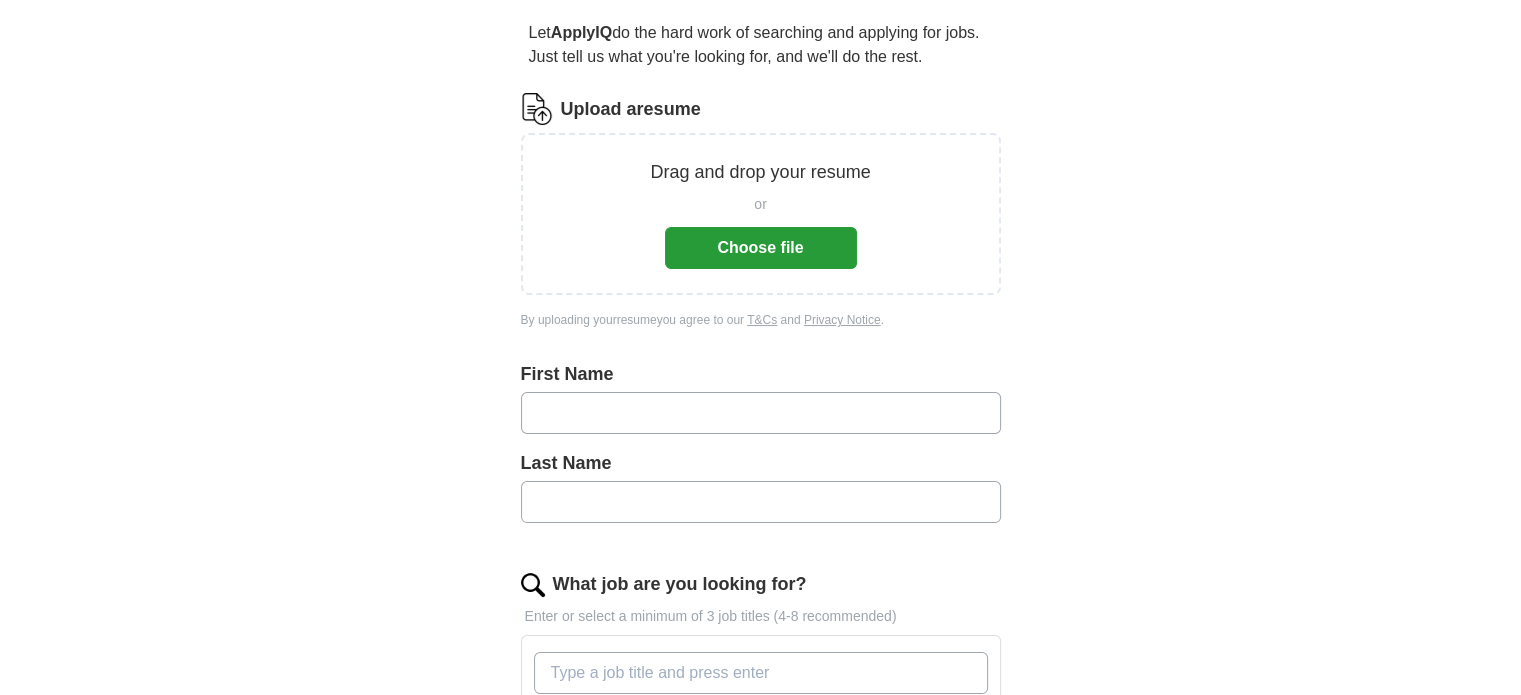 click on "Choose file" at bounding box center [761, 248] 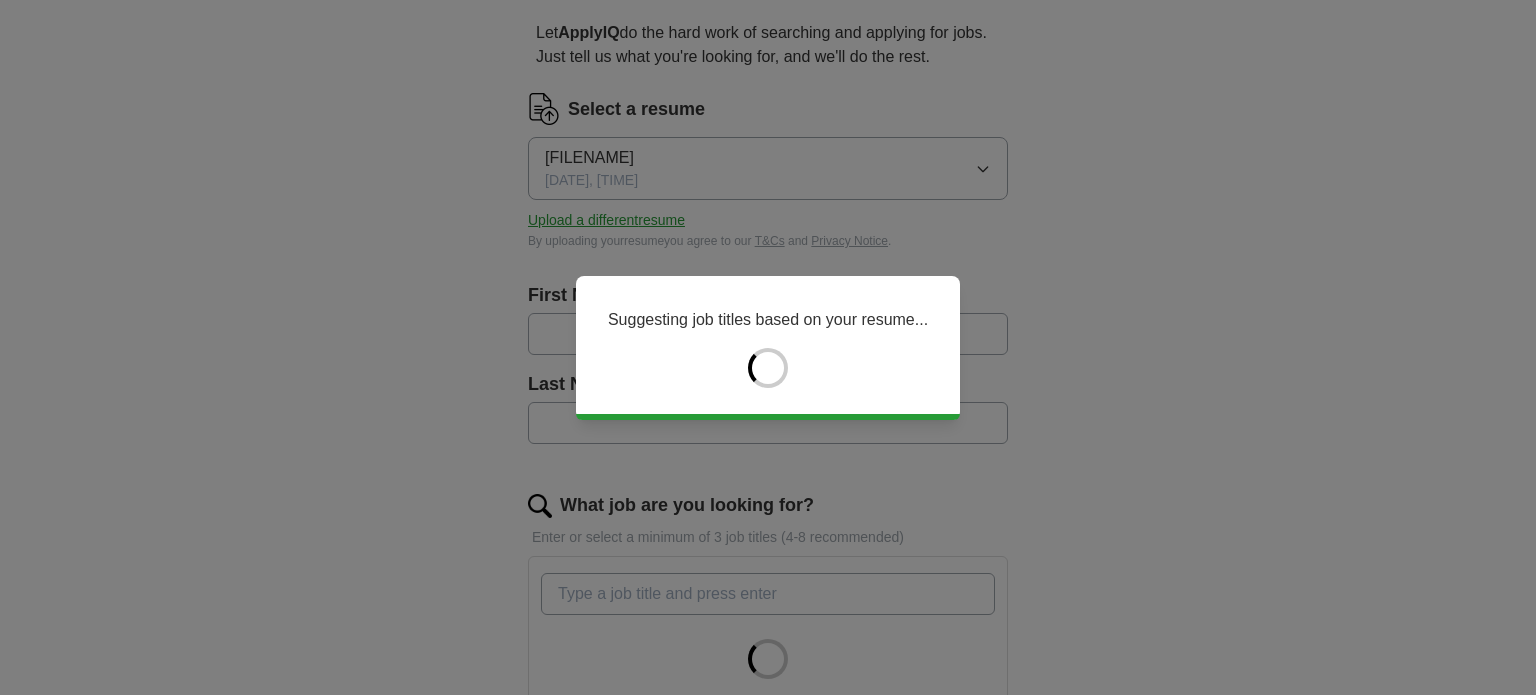 type on "***" 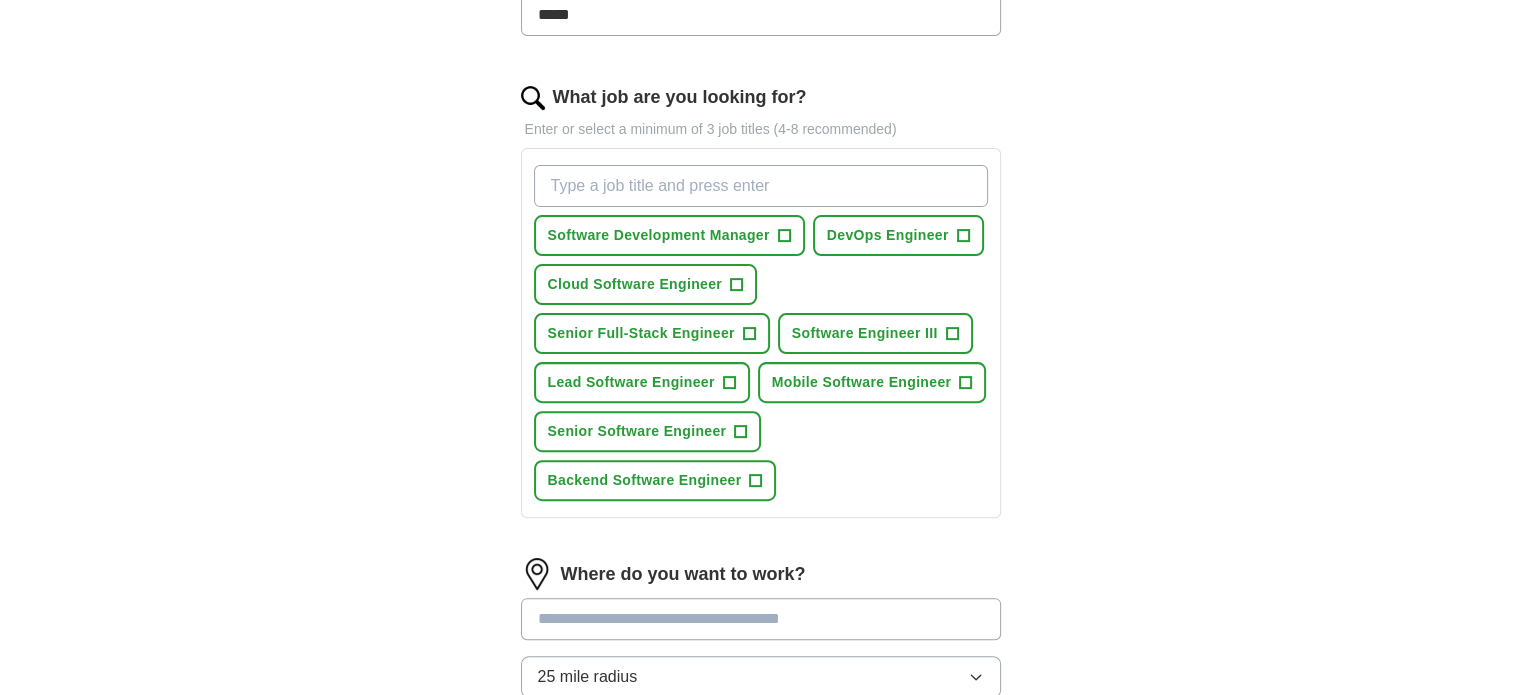 scroll, scrollTop: 596, scrollLeft: 0, axis: vertical 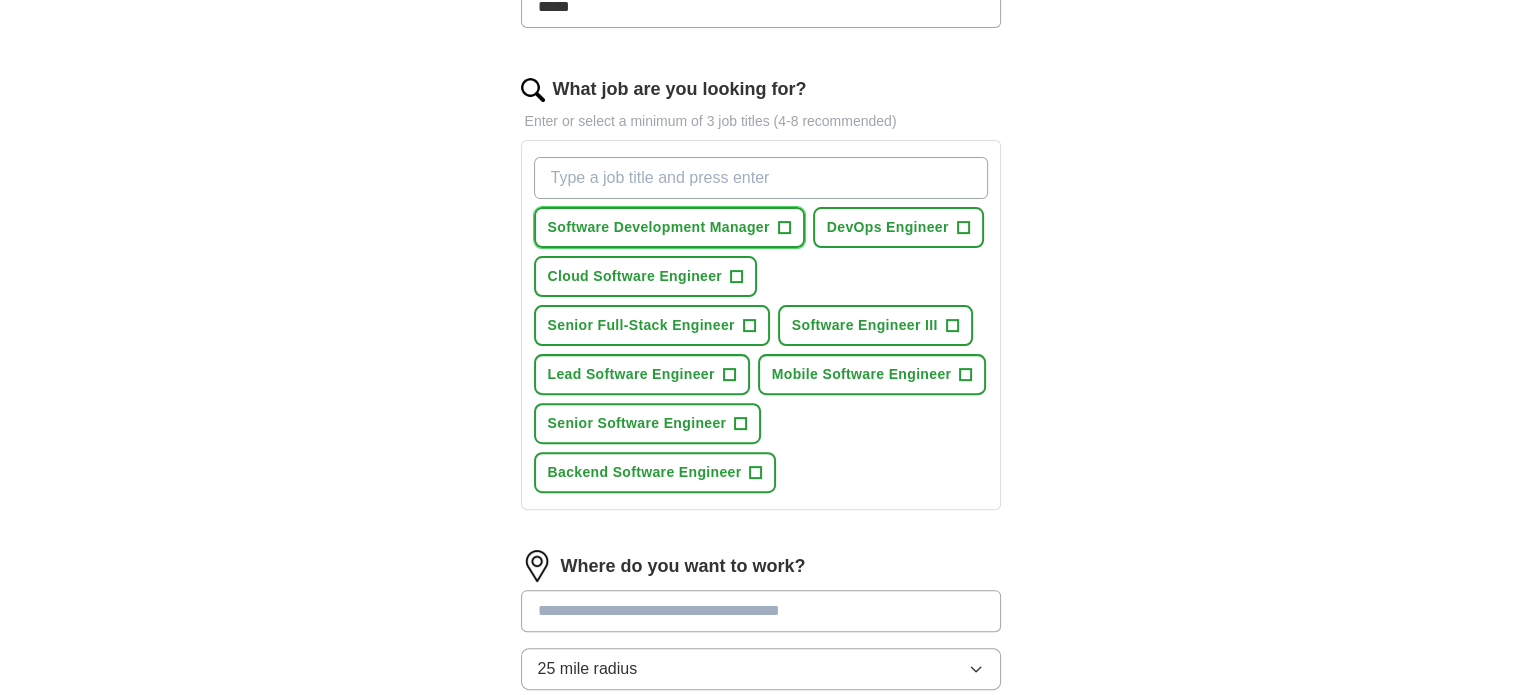 click on "Software Development Manager" at bounding box center [659, 227] 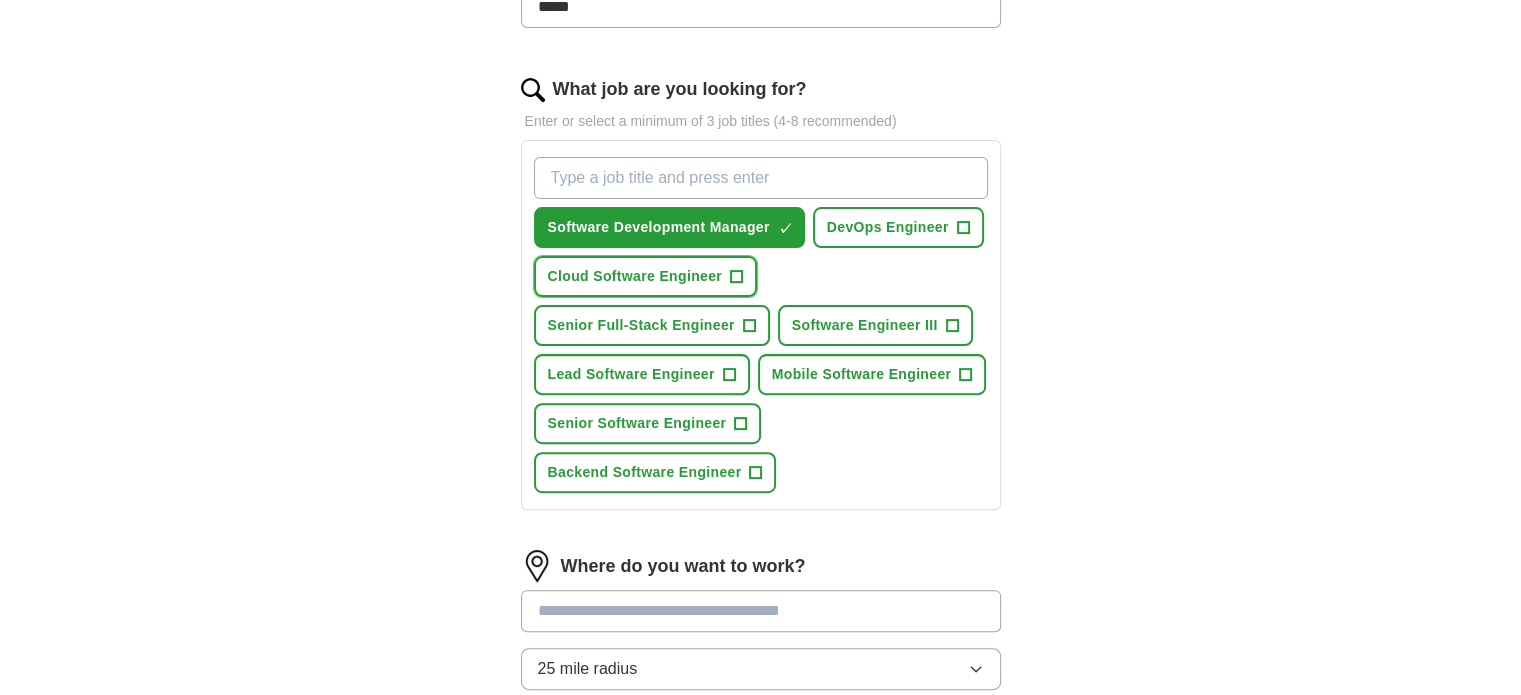 click on "Cloud Software Engineer +" at bounding box center [646, 276] 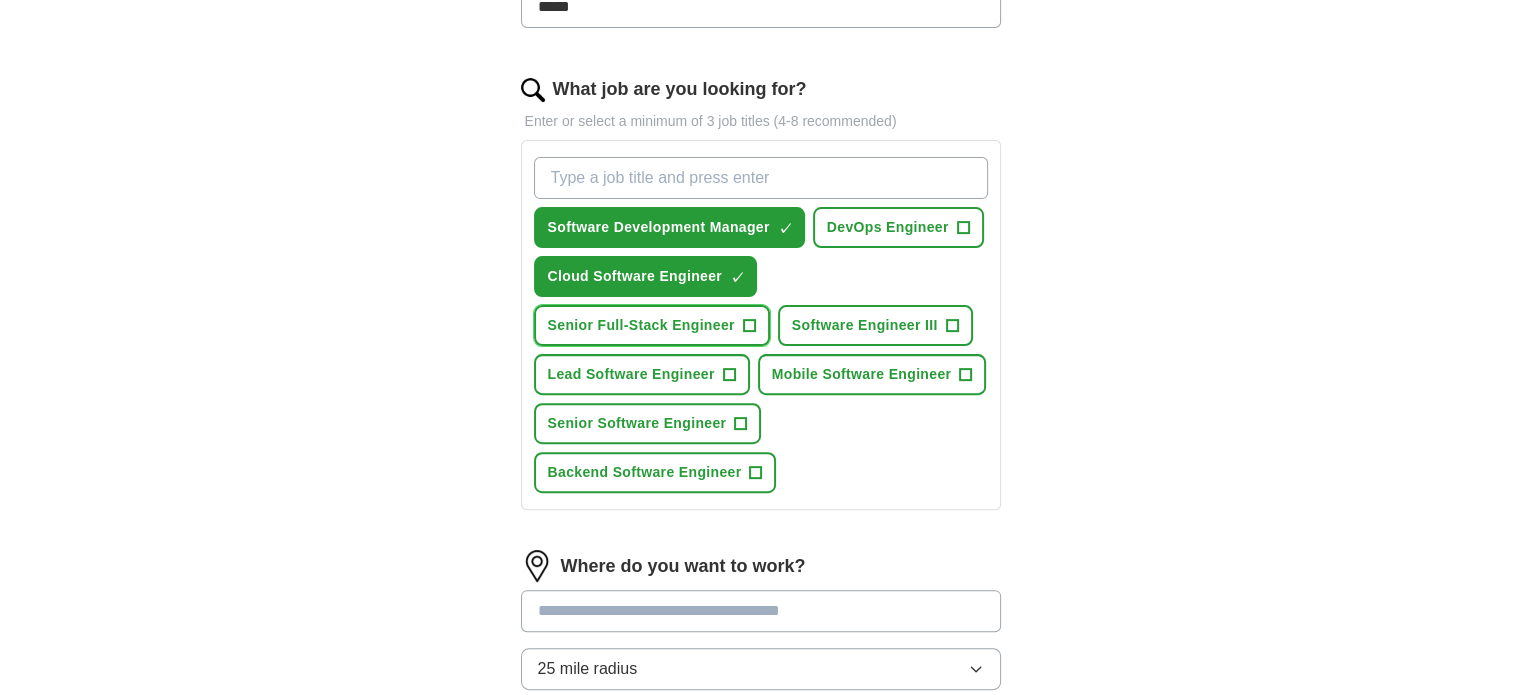 click on "Senior Full-Stack Engineer +" at bounding box center [652, 325] 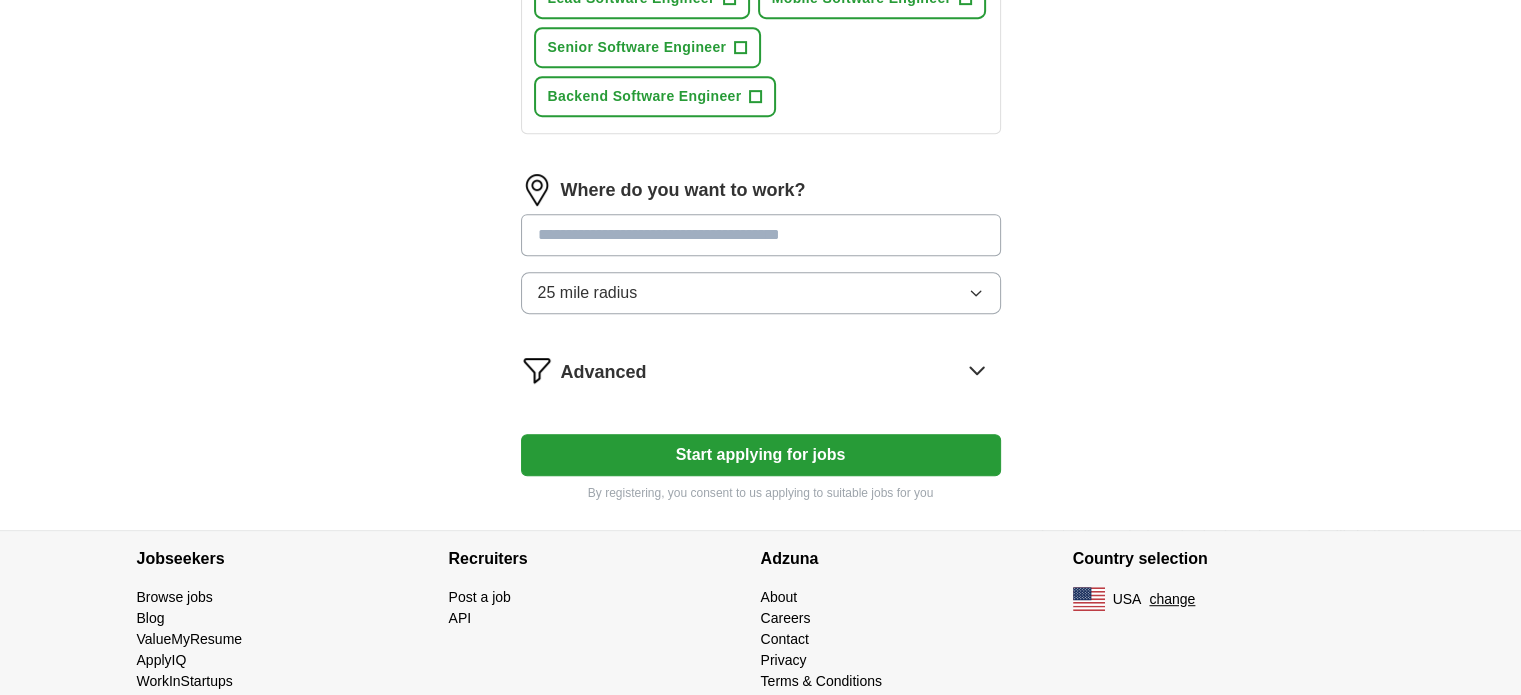 scroll, scrollTop: 976, scrollLeft: 0, axis: vertical 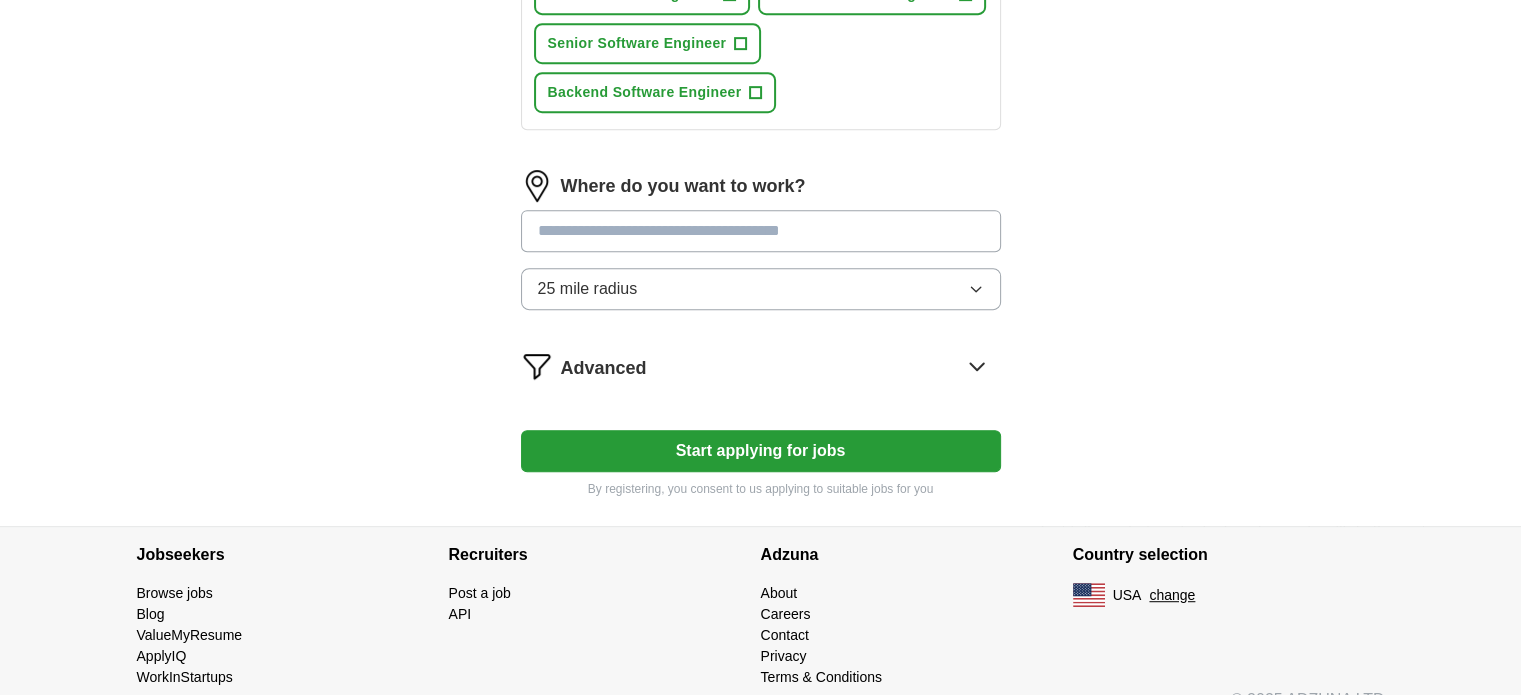 click at bounding box center [761, 231] 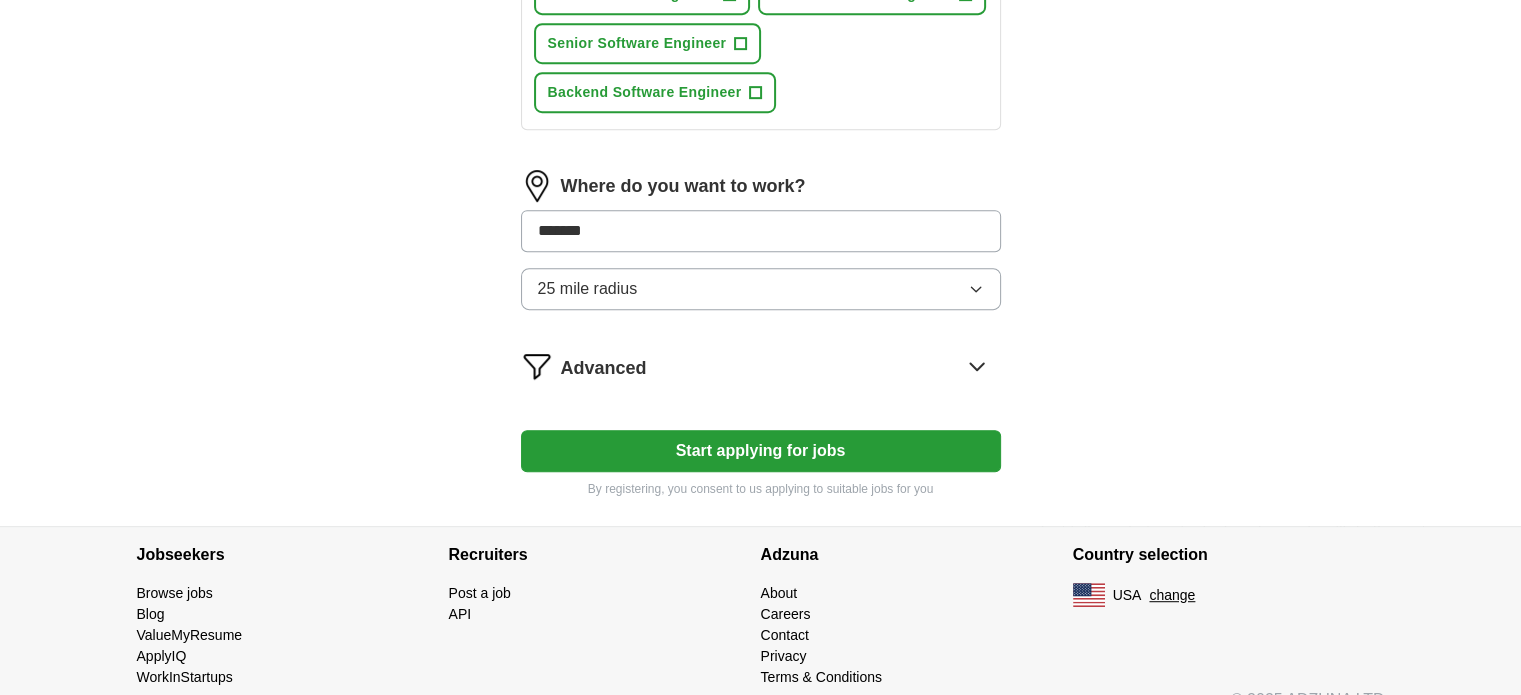 type on "********" 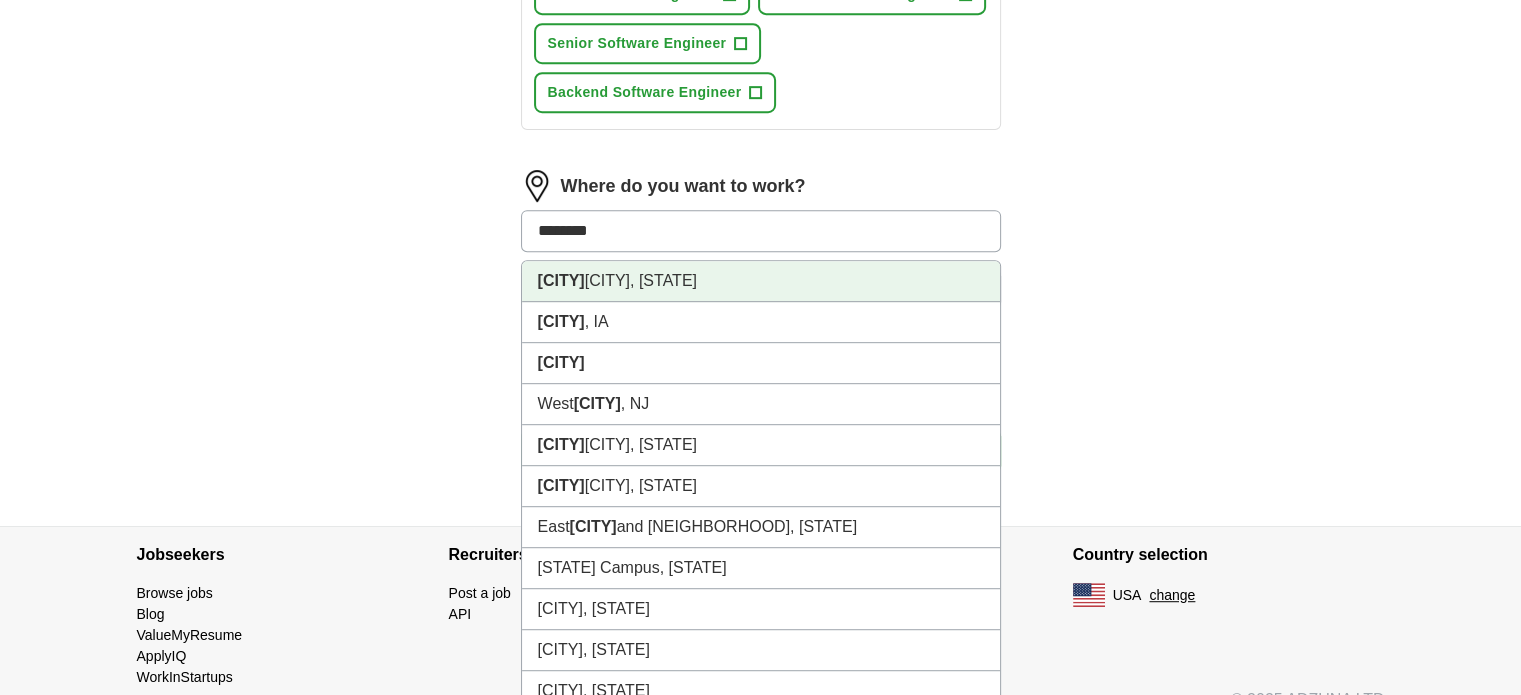 click on "New York  City, NY" at bounding box center (761, 281) 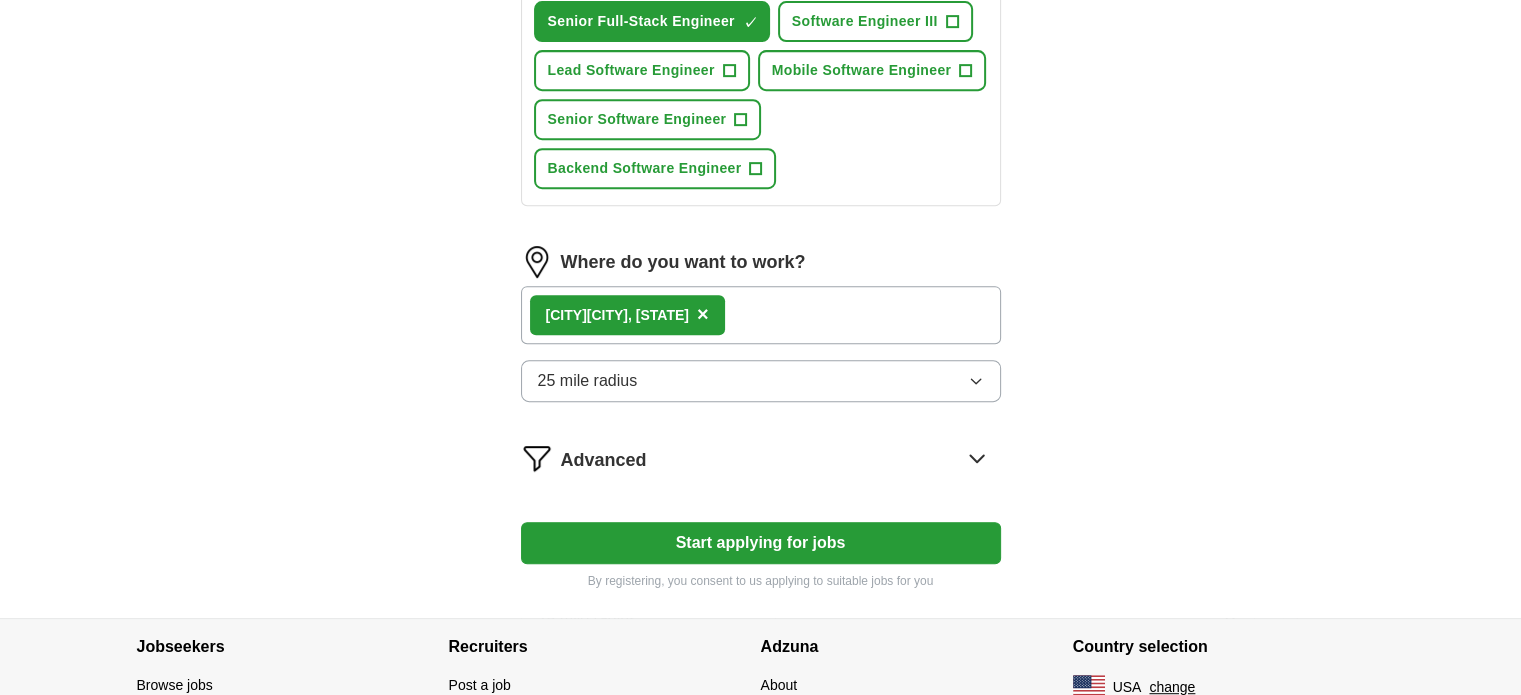 scroll, scrollTop: 915, scrollLeft: 0, axis: vertical 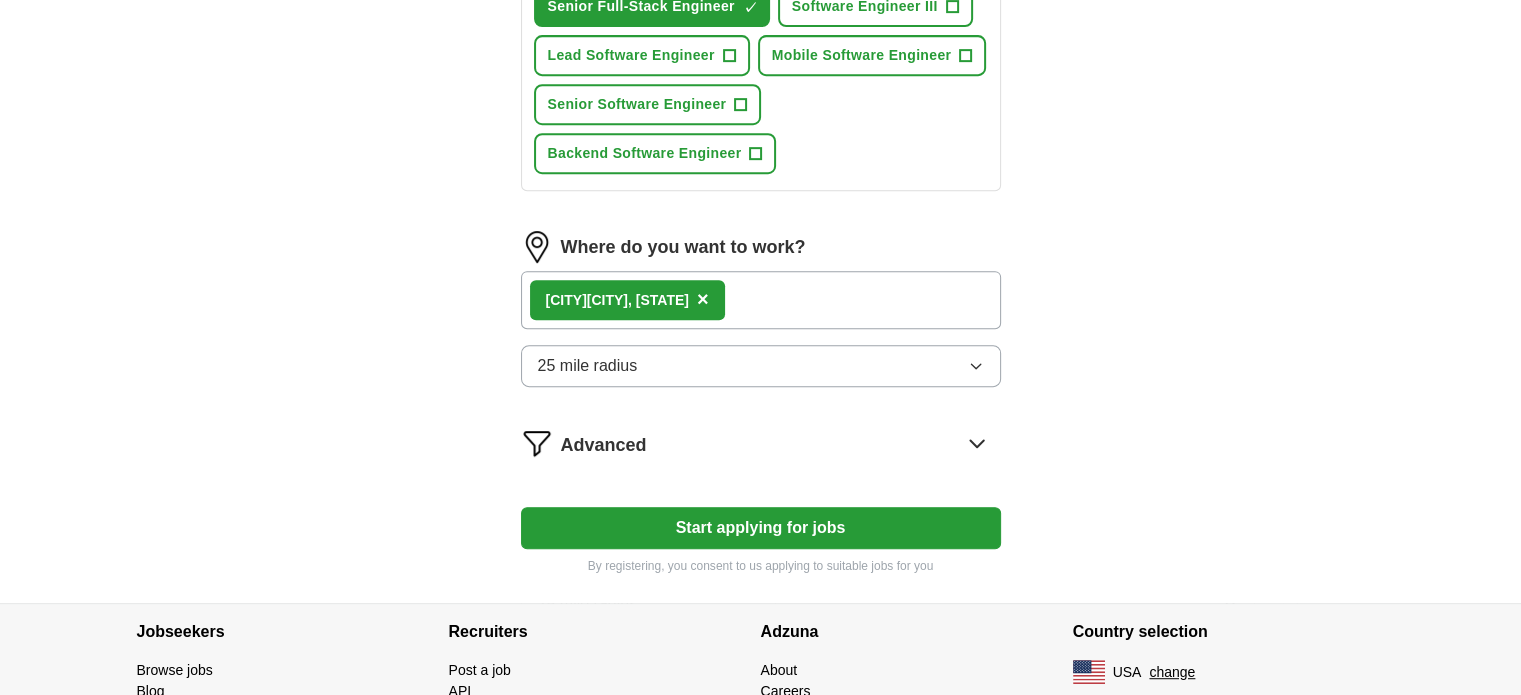 click on "Advanced" at bounding box center (781, 443) 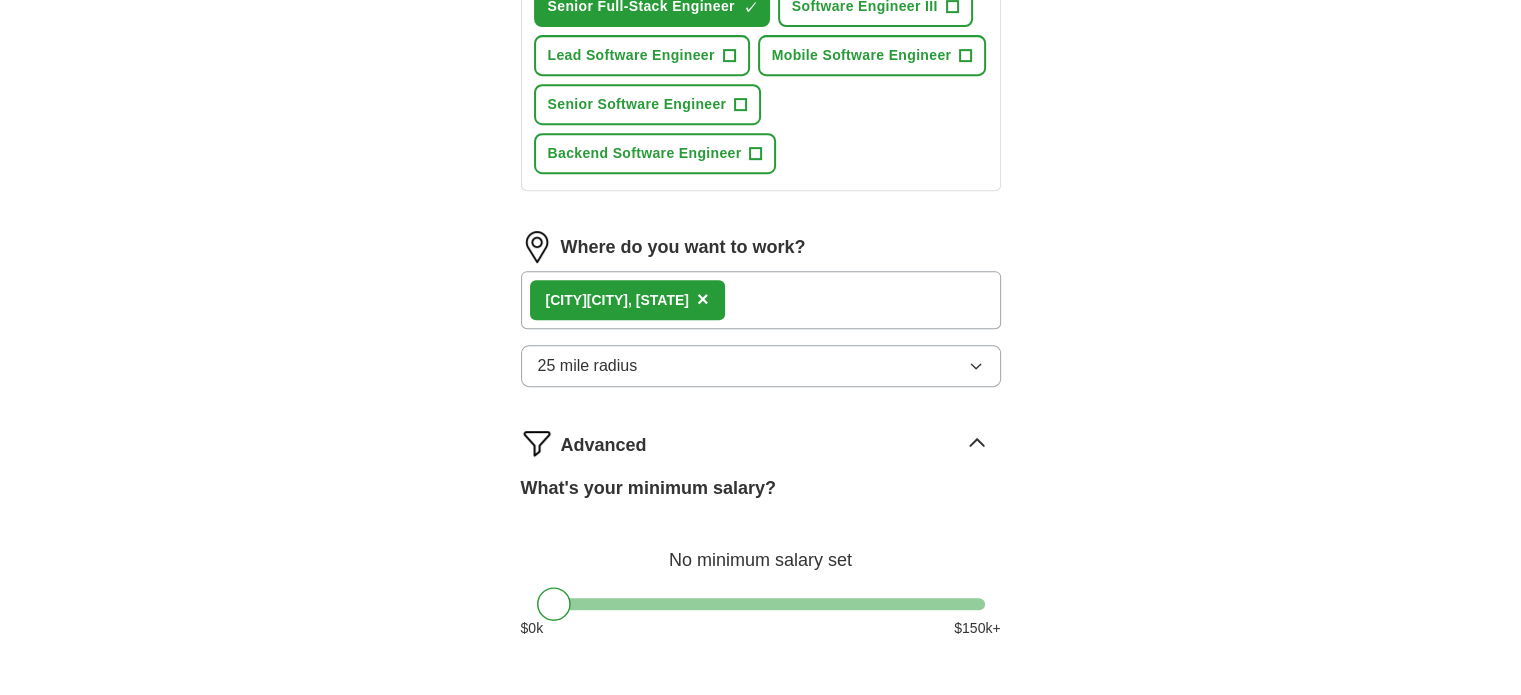 scroll, scrollTop: 1083, scrollLeft: 0, axis: vertical 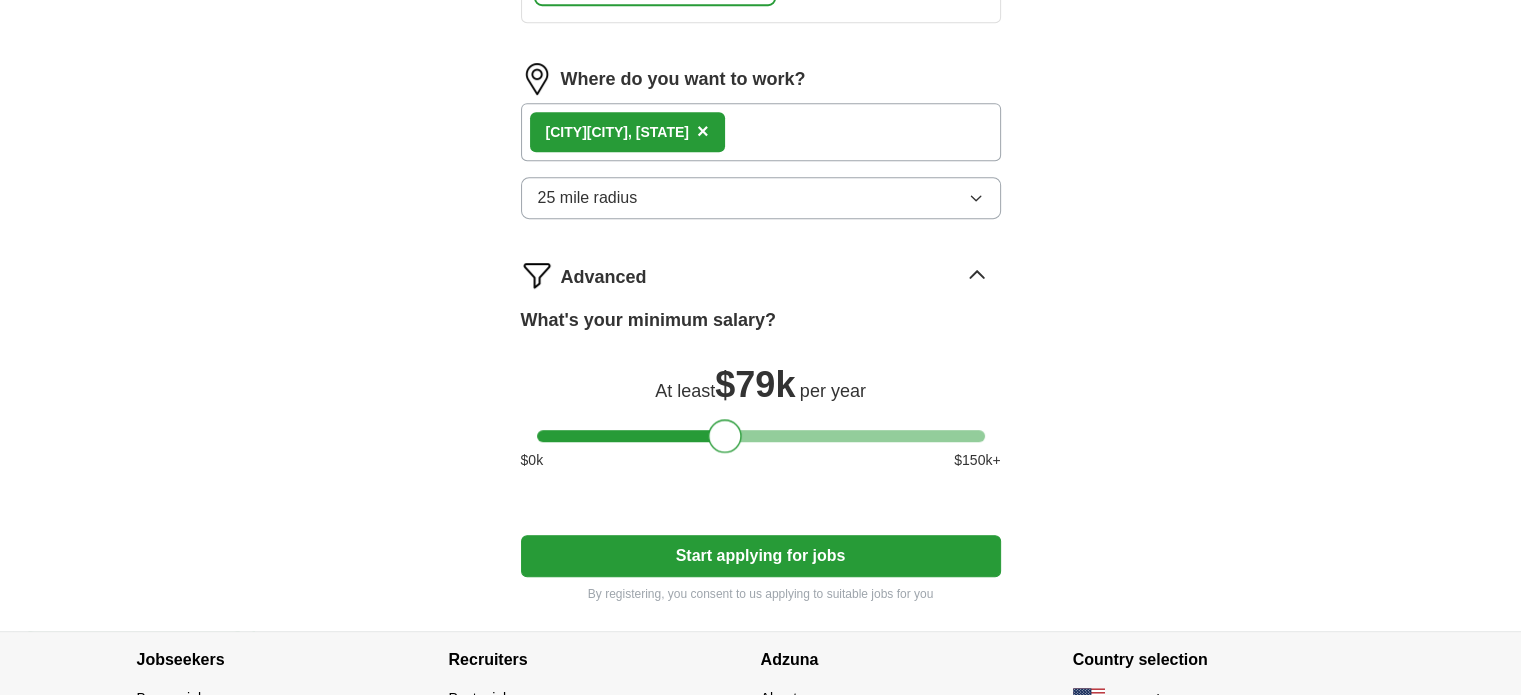 click at bounding box center [761, 436] 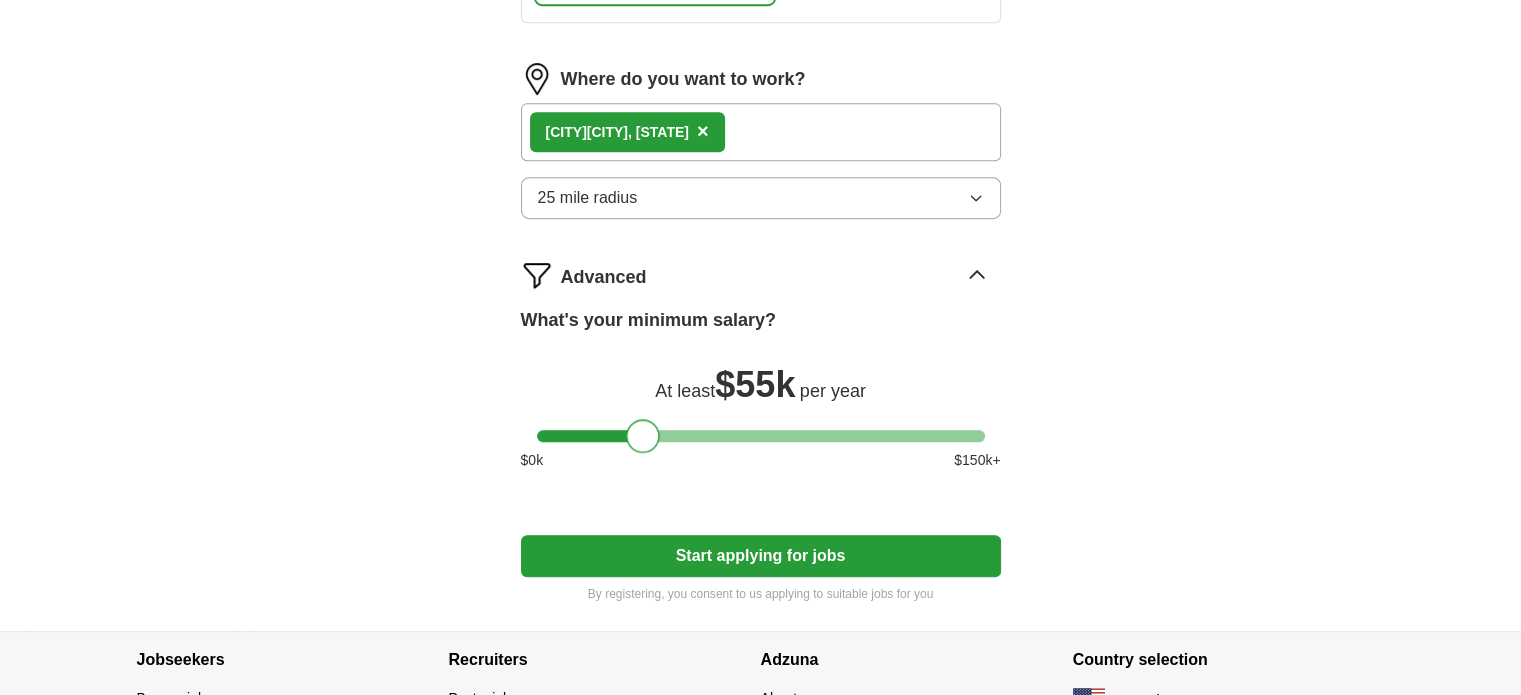 drag, startPoint x: 722, startPoint y: 424, endPoint x: 403, endPoint y: 395, distance: 320.31546 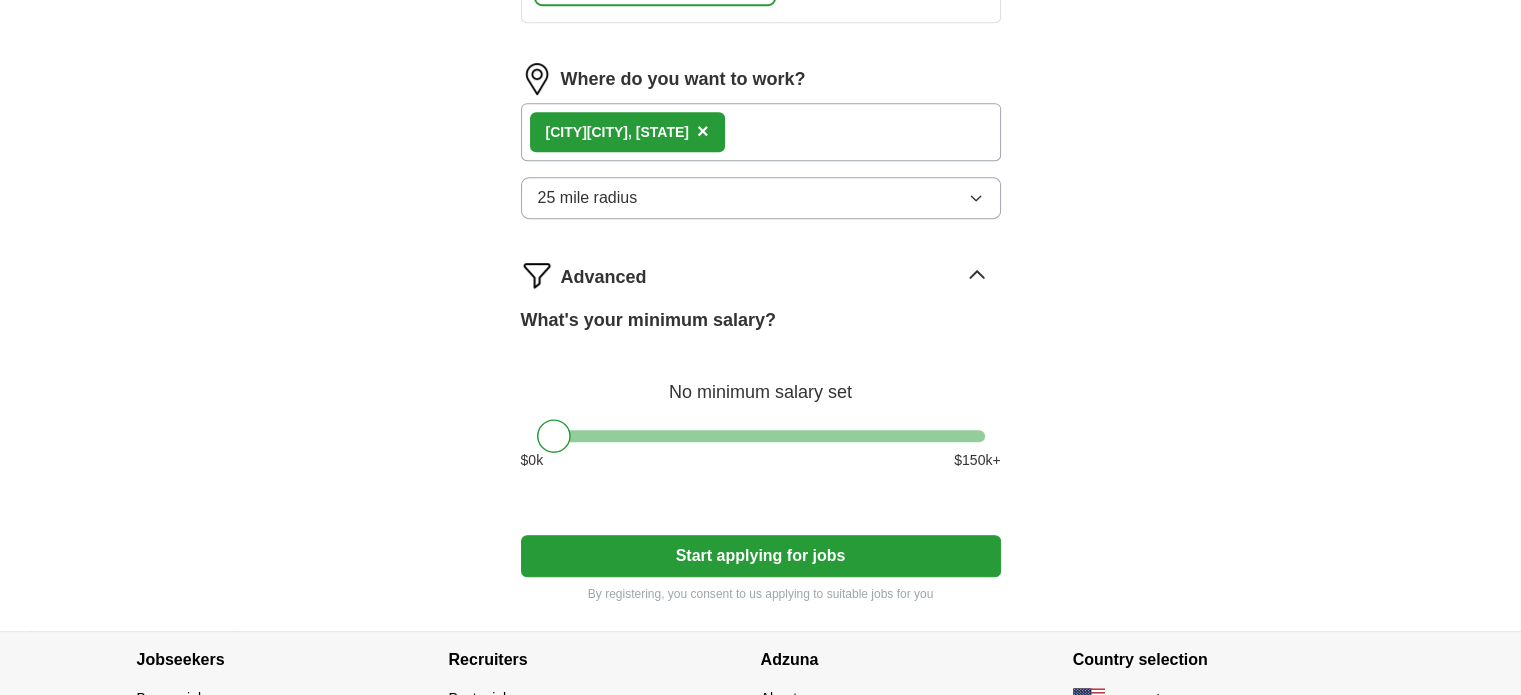 click on "Let  ApplyIQ  do the hard work of searching and applying for jobs. Just tell us what you're looking for, and we'll do the rest. Select a resume tom_jones_cv.pdf 08/01/2025, 12:06 Upload a different  resume By uploading your  resume  you agree to our   T&Cs   and   Privacy Notice . First Name *** Last Name ***** What job are you looking for? Enter or select a minimum of 3 job titles (4-8 recommended) Software Development Manager ✓ × DevOps Engineer + Cloud Software Engineer ✓ × Senior Full-Stack Engineer ✓ × Software Engineer III + Lead Software Engineer + Mobile Software Engineer + Senior Software Engineer + Backend Software Engineer + Where do you want to work? New York  City, NY × 25 mile radius Advanced What's your minimum salary? No minimum salary set $ 0 k $ 150 k+ Start applying for jobs By registering, you consent to us applying to suitable jobs for you" at bounding box center [761, -140] 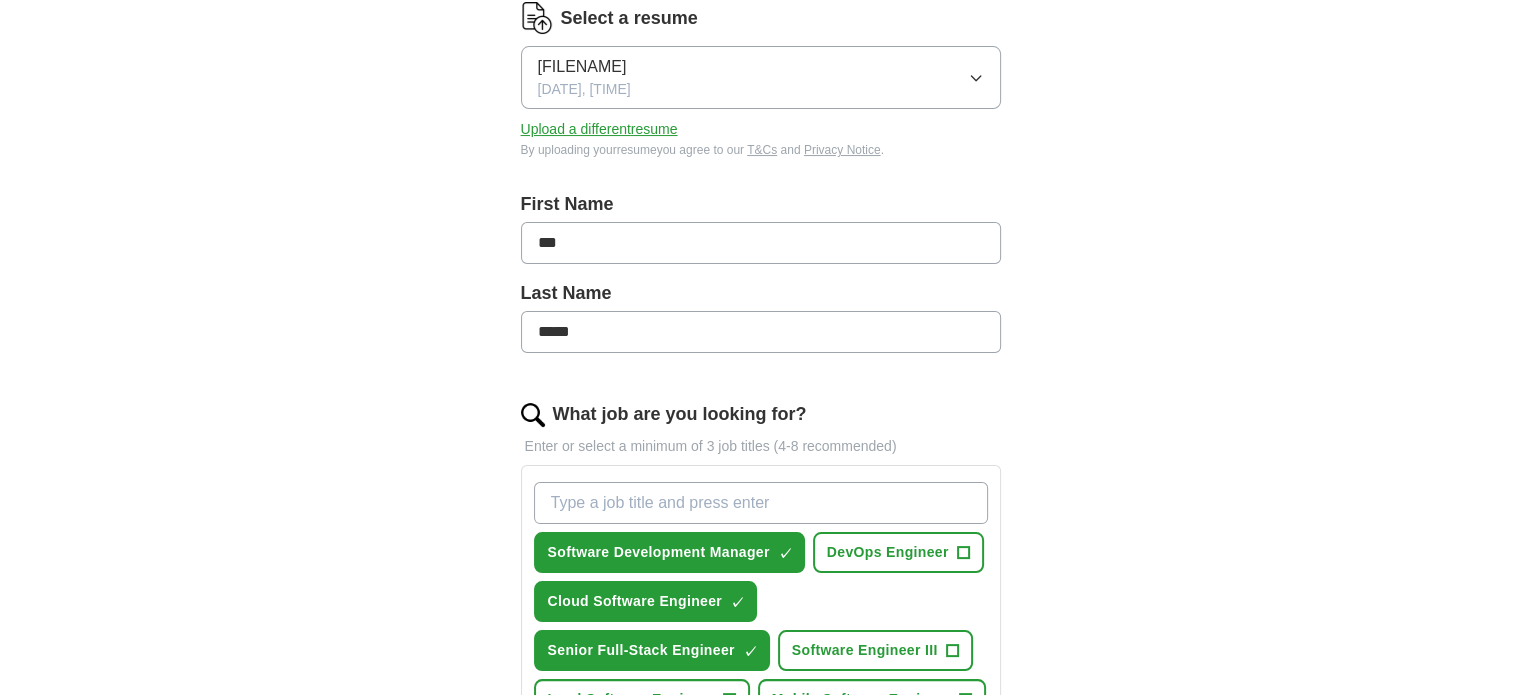 scroll, scrollTop: 0, scrollLeft: 0, axis: both 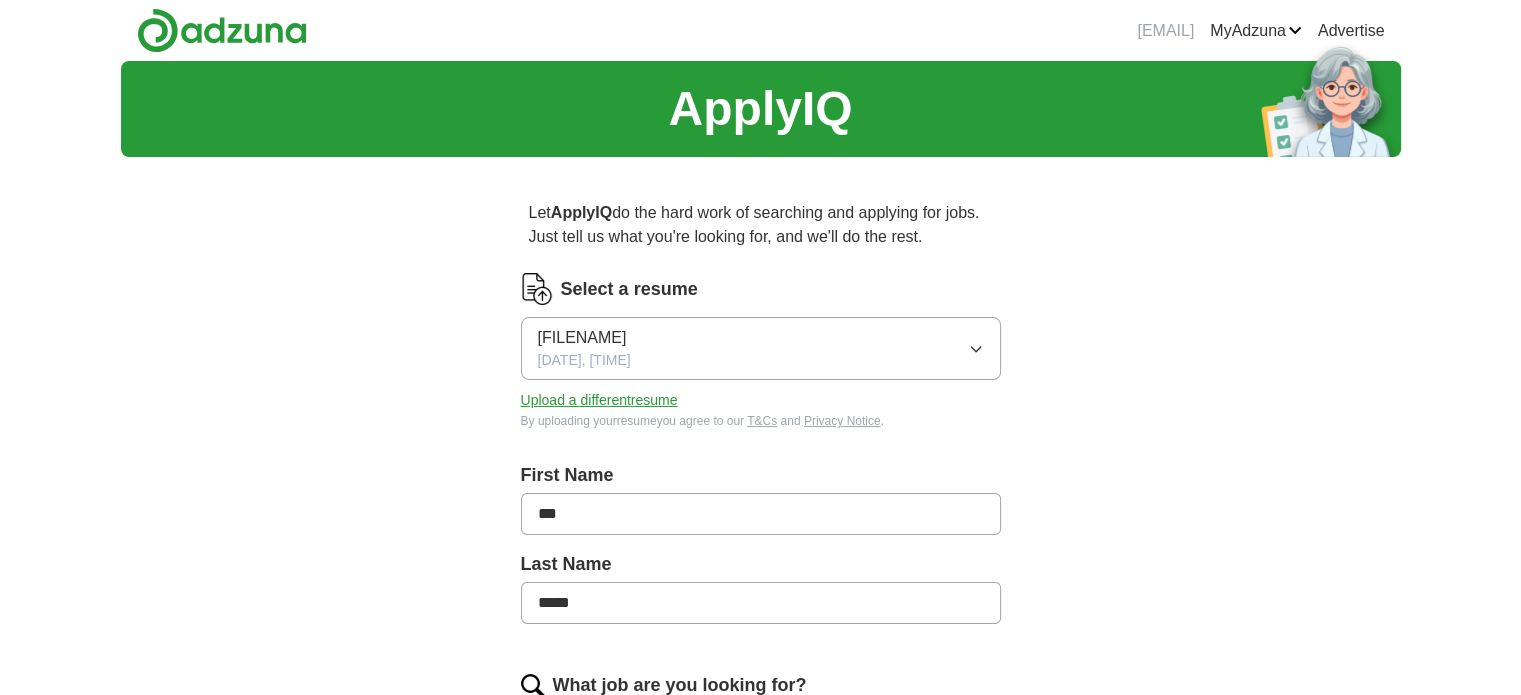 click on "Logout" at bounding box center [0, 0] 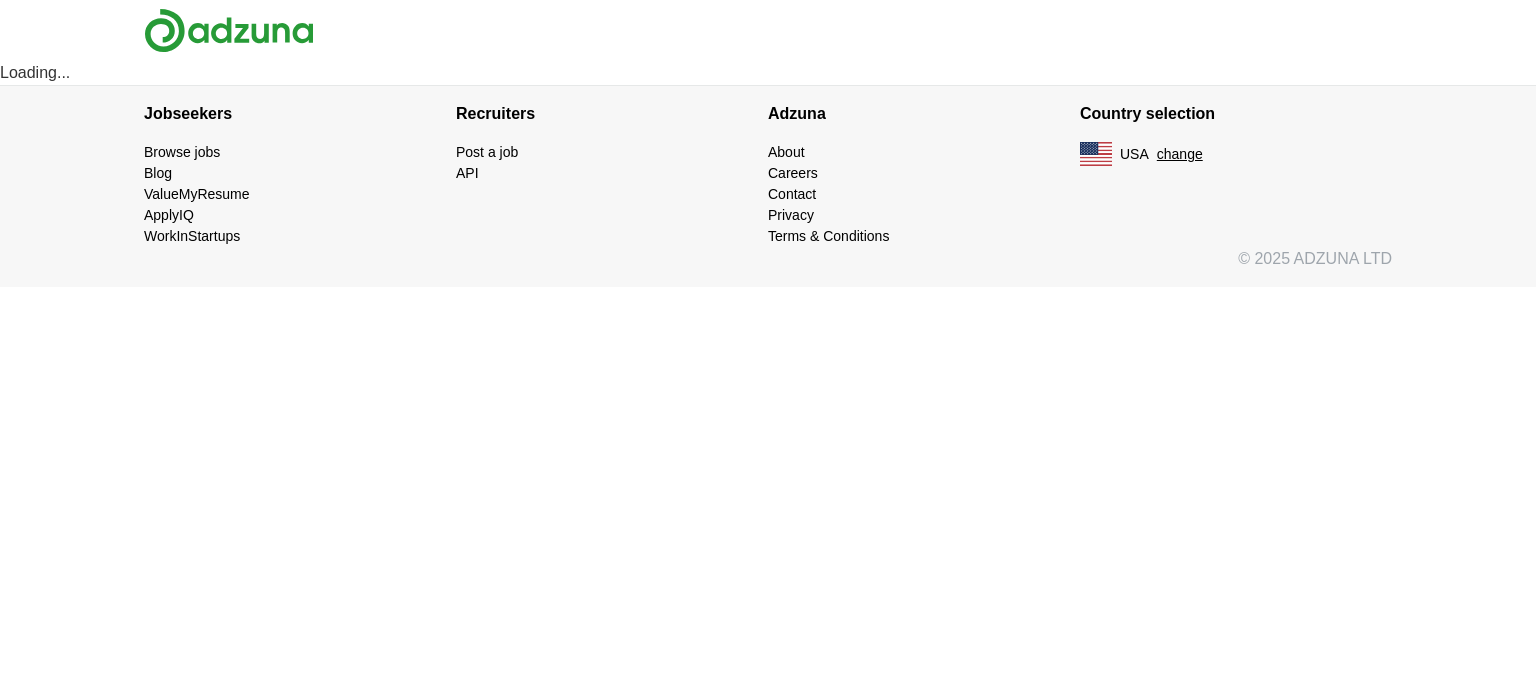 scroll, scrollTop: 0, scrollLeft: 0, axis: both 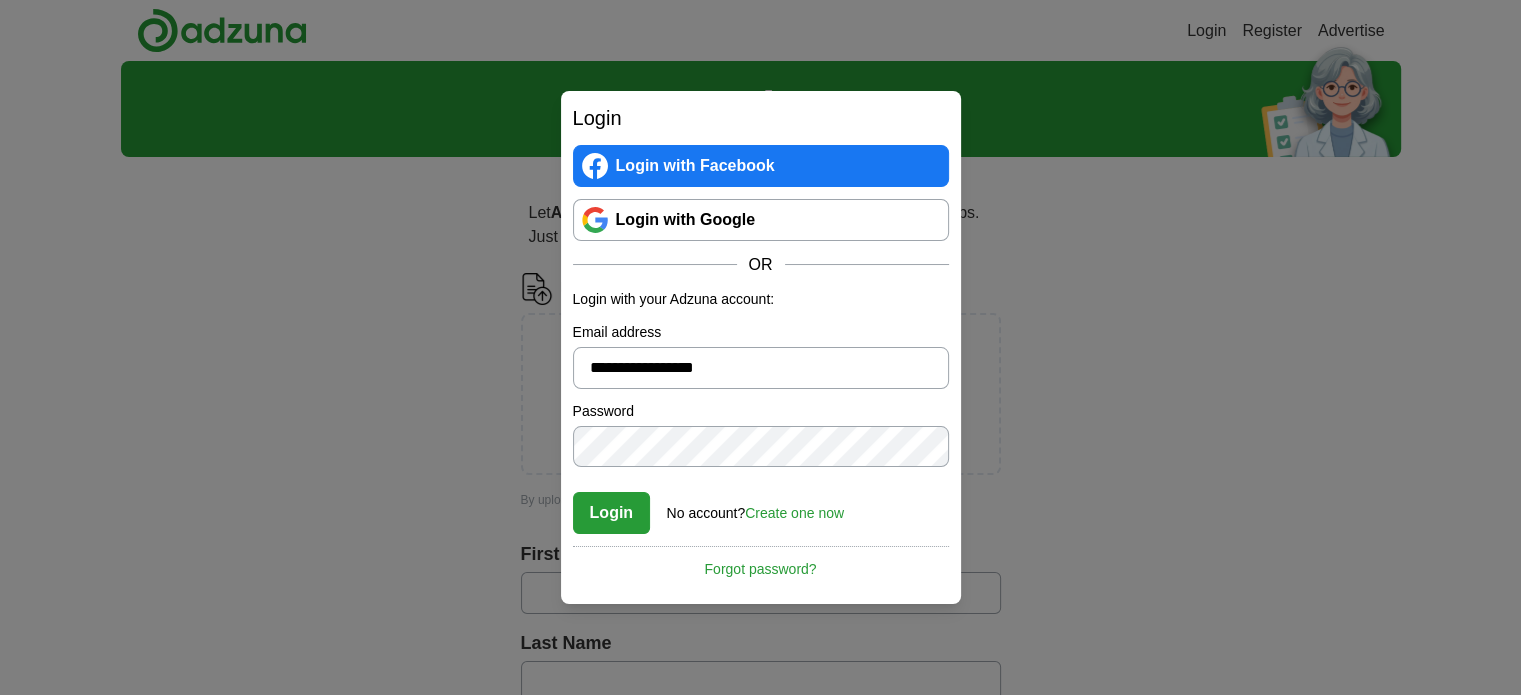 click on "**********" at bounding box center (761, 368) 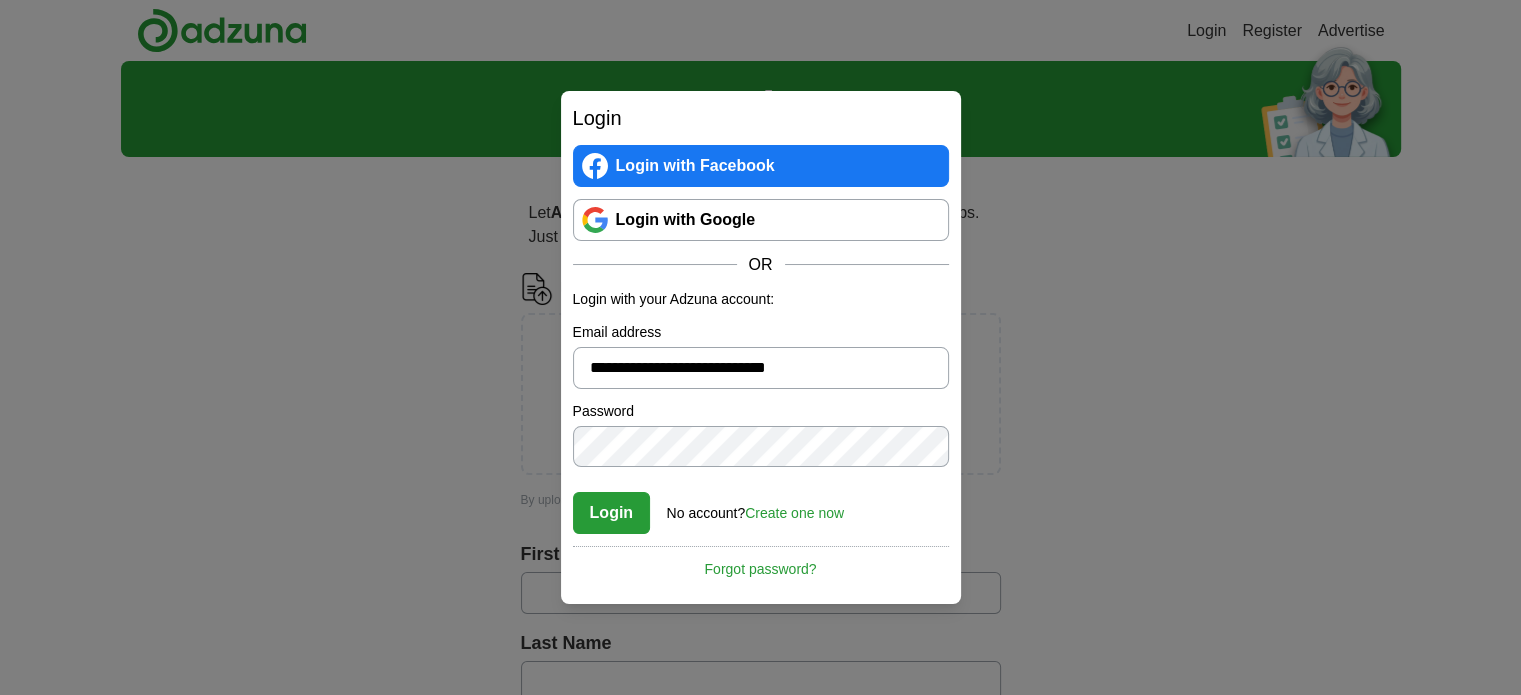 type on "**********" 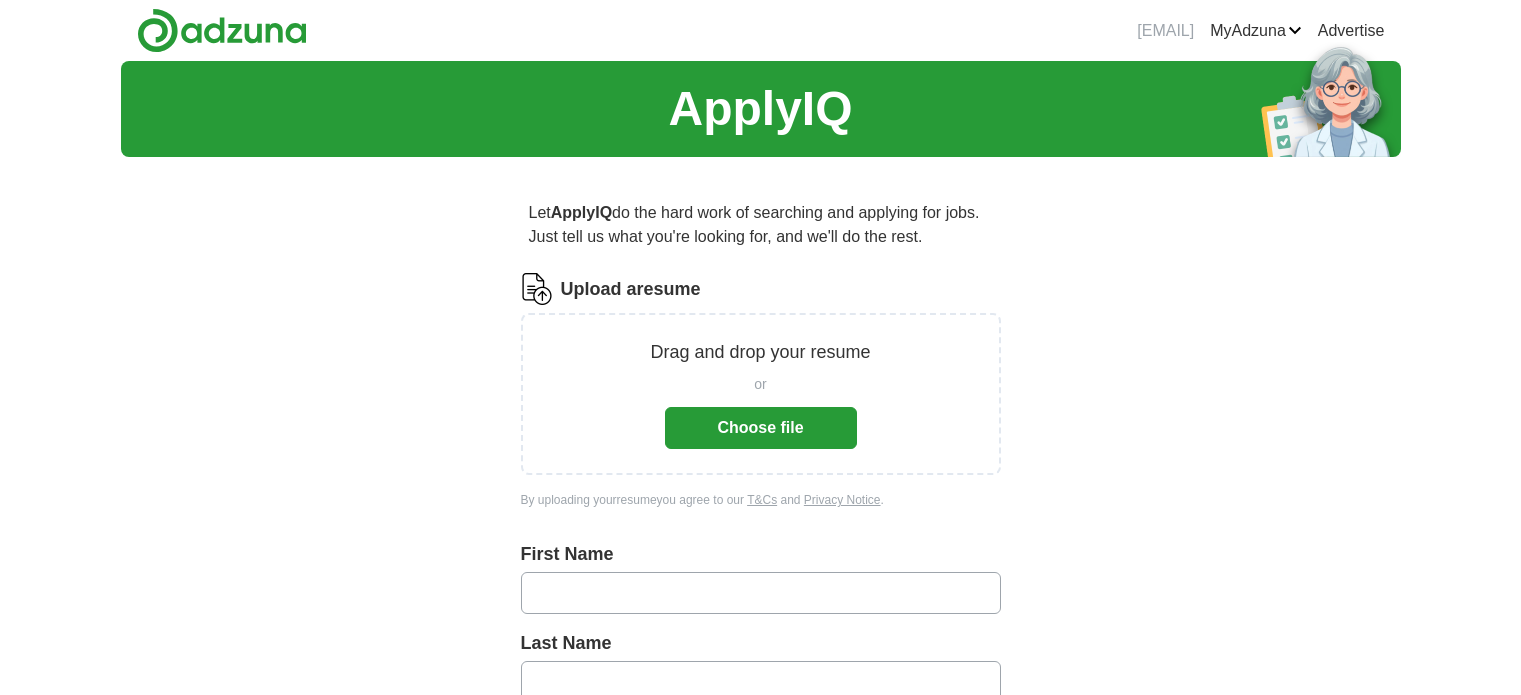 scroll, scrollTop: 295, scrollLeft: 0, axis: vertical 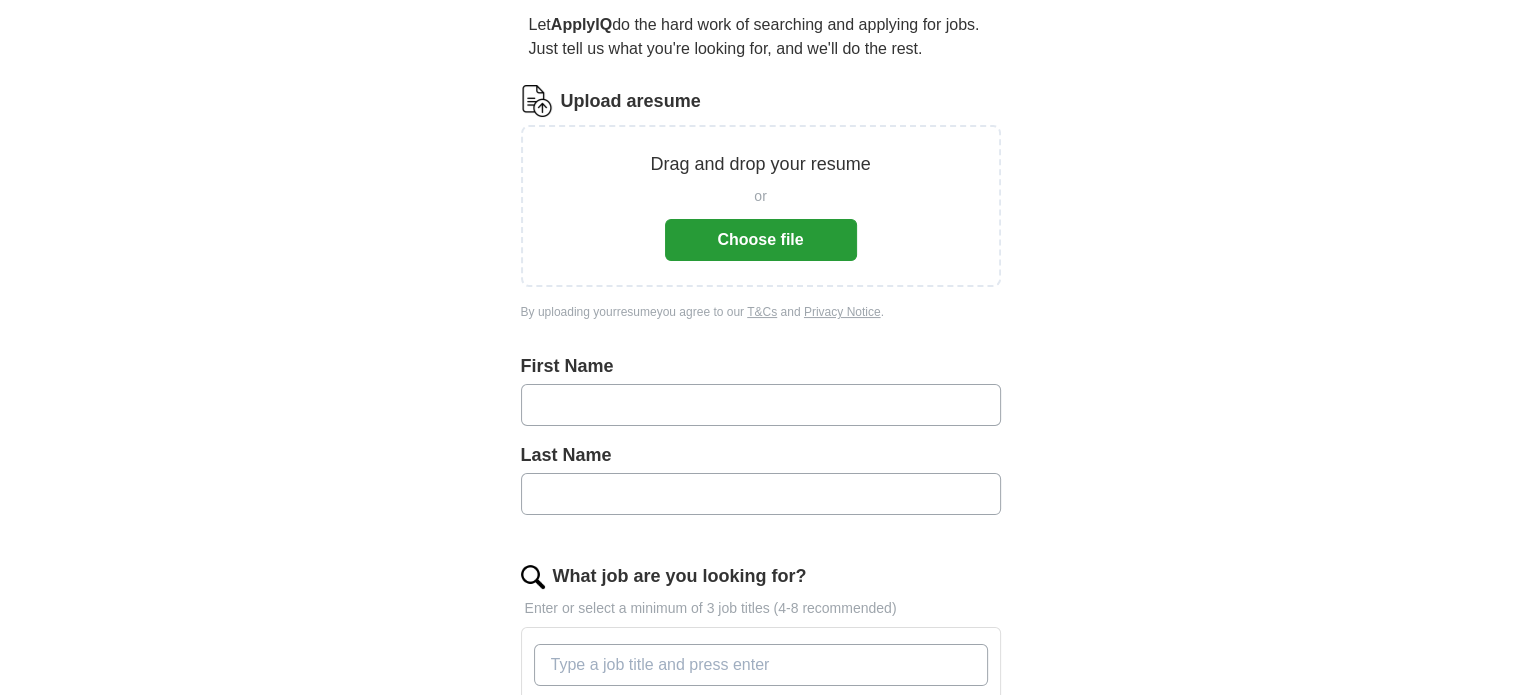 click on "Choose file" at bounding box center (761, 240) 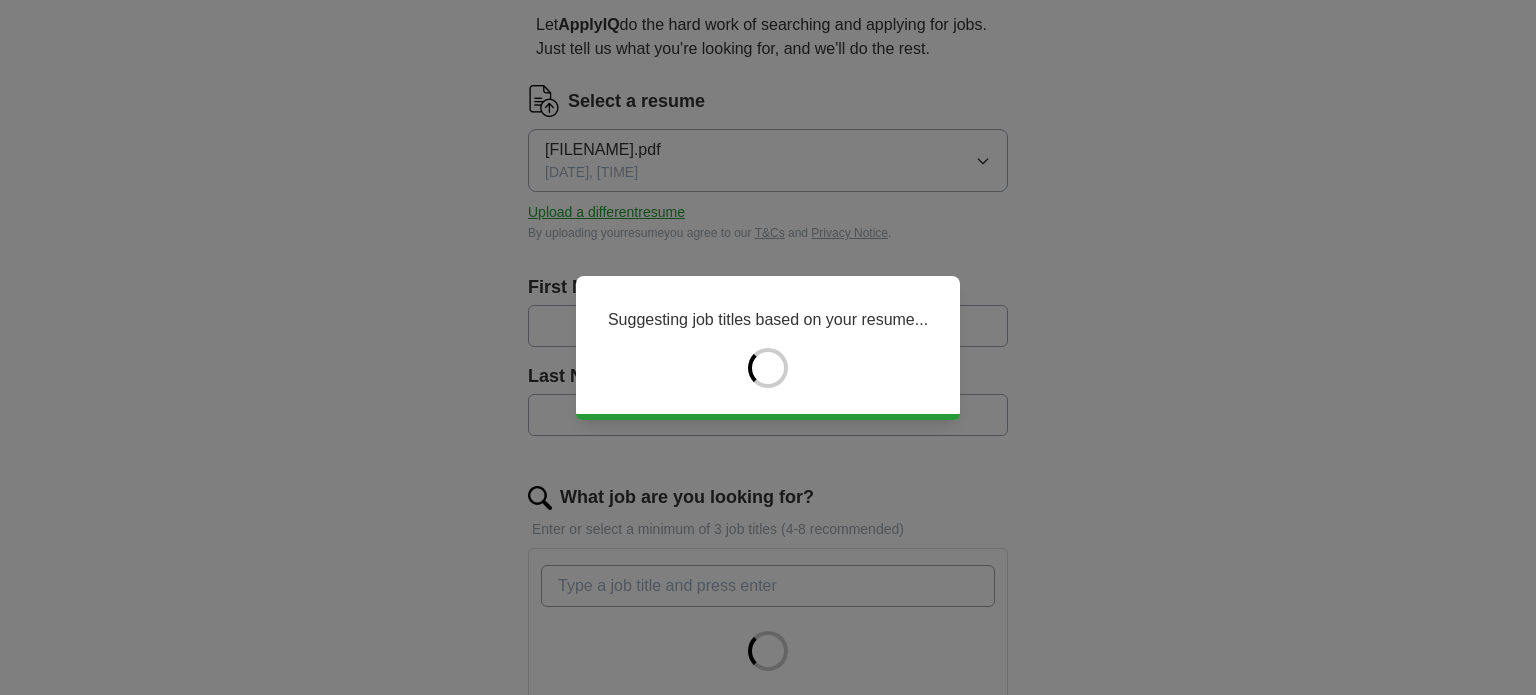 type on "***" 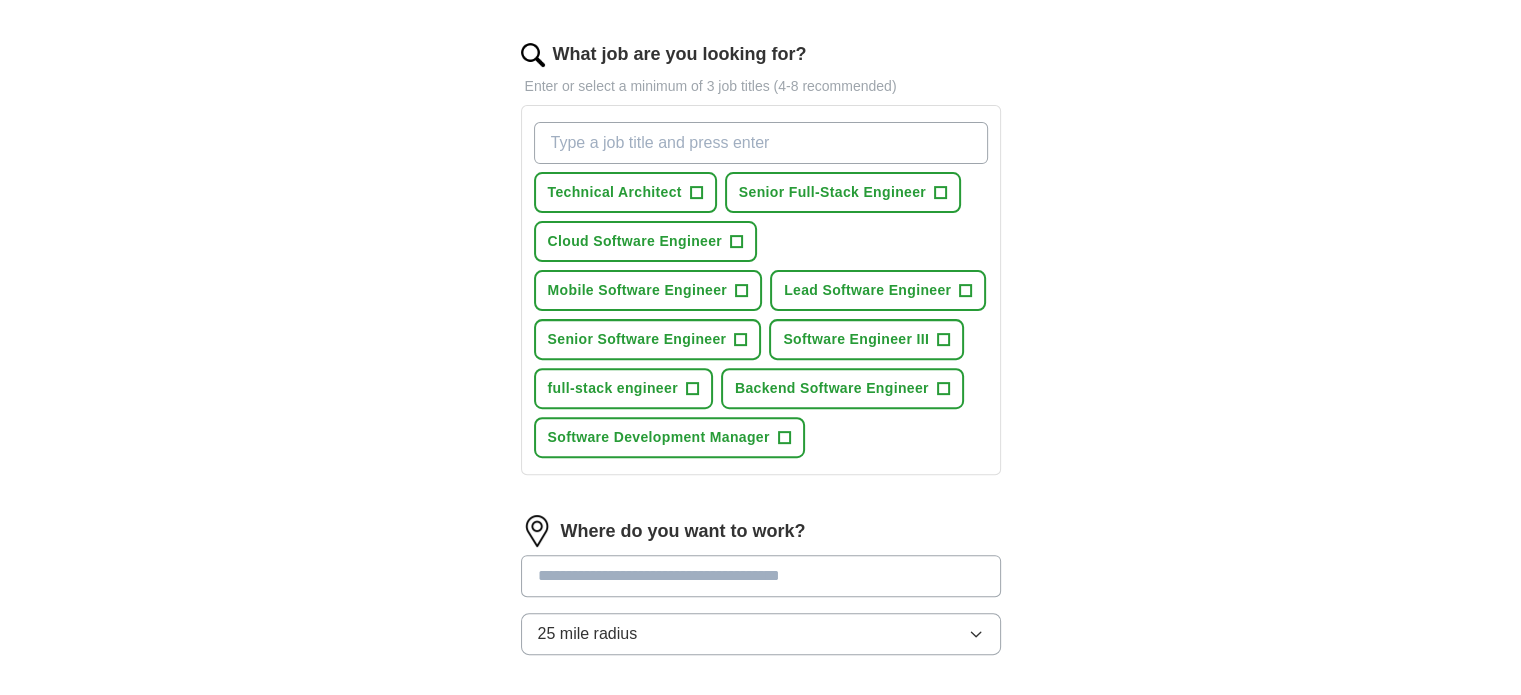 scroll, scrollTop: 632, scrollLeft: 0, axis: vertical 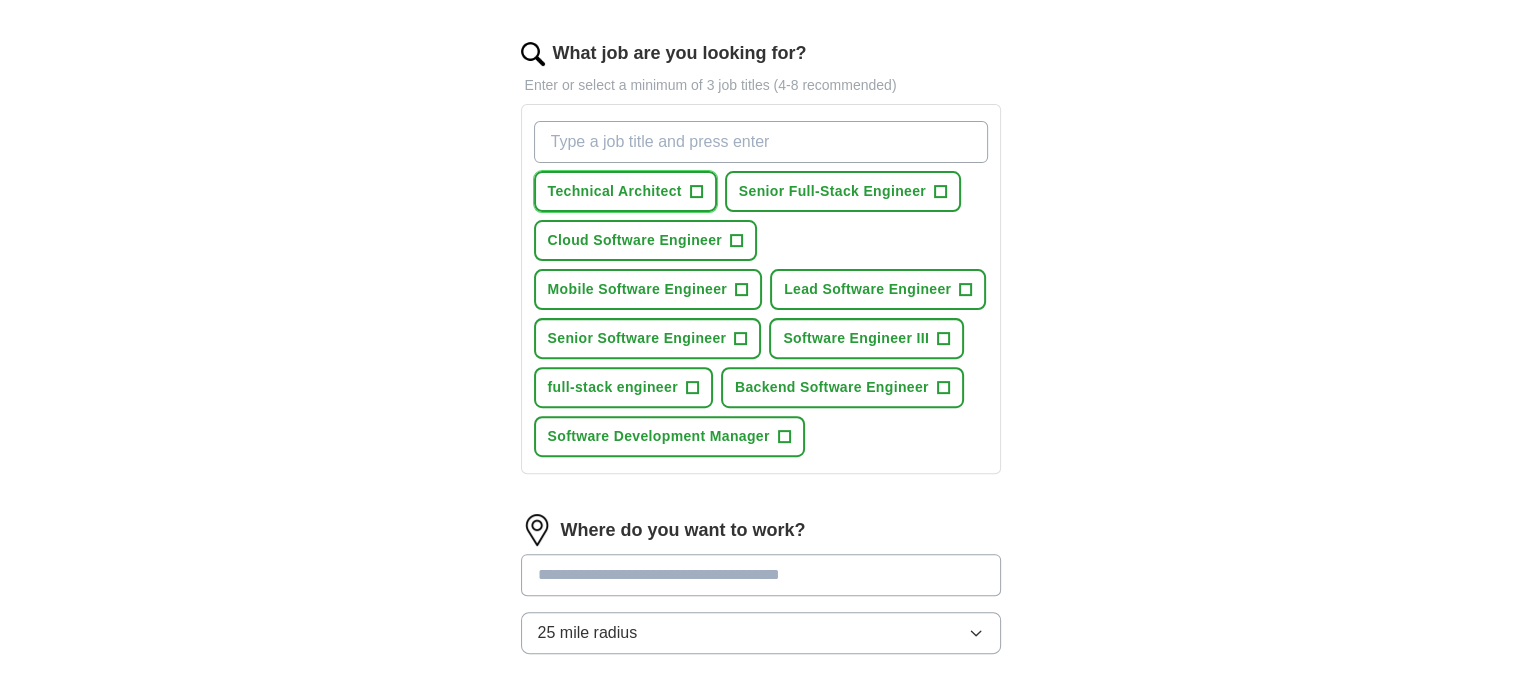 click on "Technical Architect +" at bounding box center (625, 191) 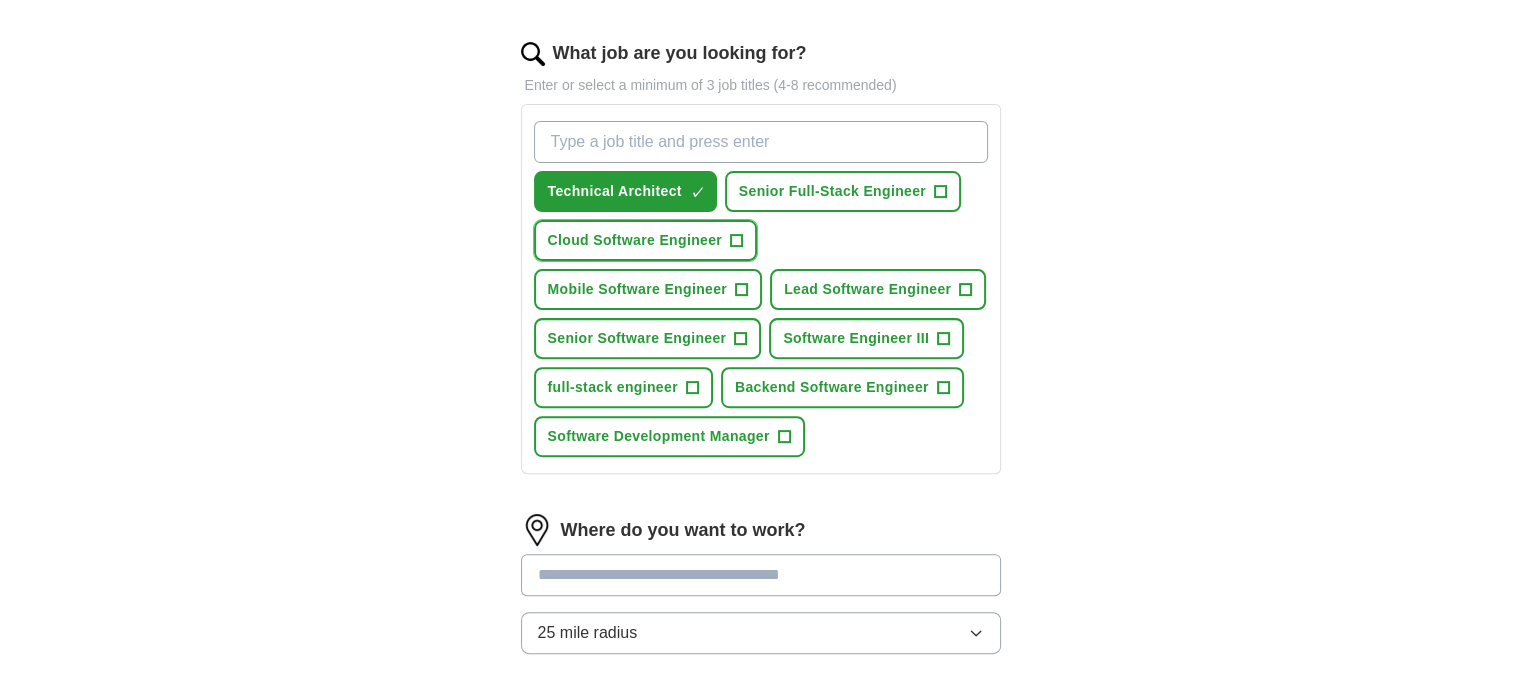 click on "Cloud Software Engineer" at bounding box center [635, 240] 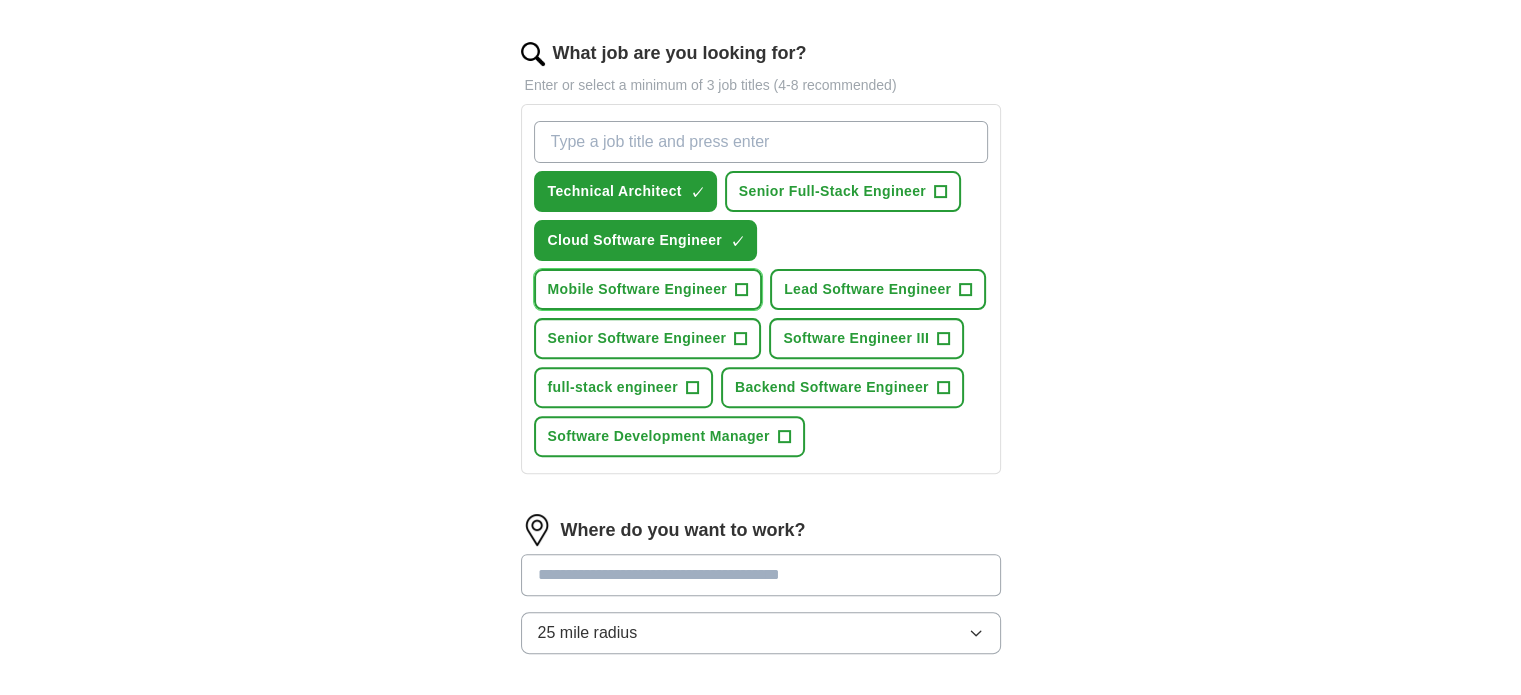 click on "Mobile Software Engineer +" at bounding box center (648, 289) 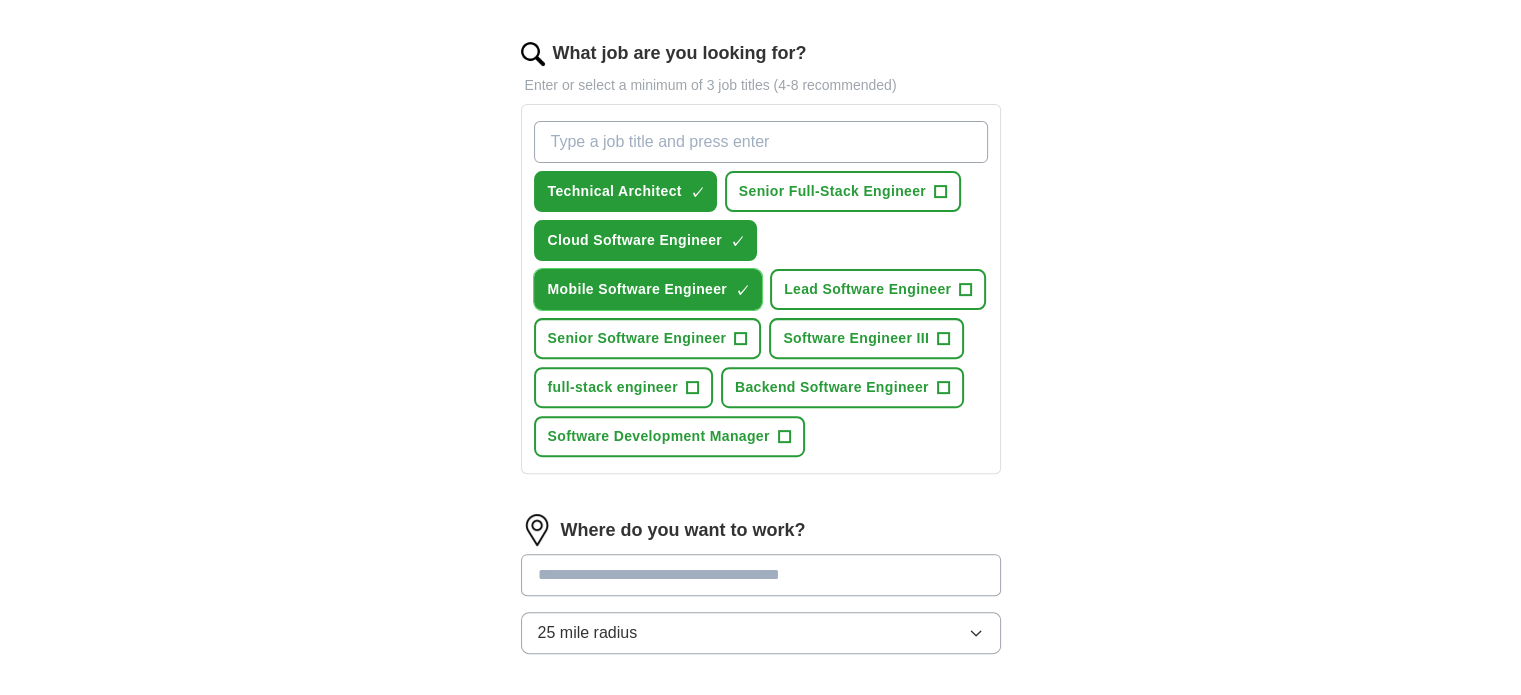 scroll, scrollTop: 942, scrollLeft: 0, axis: vertical 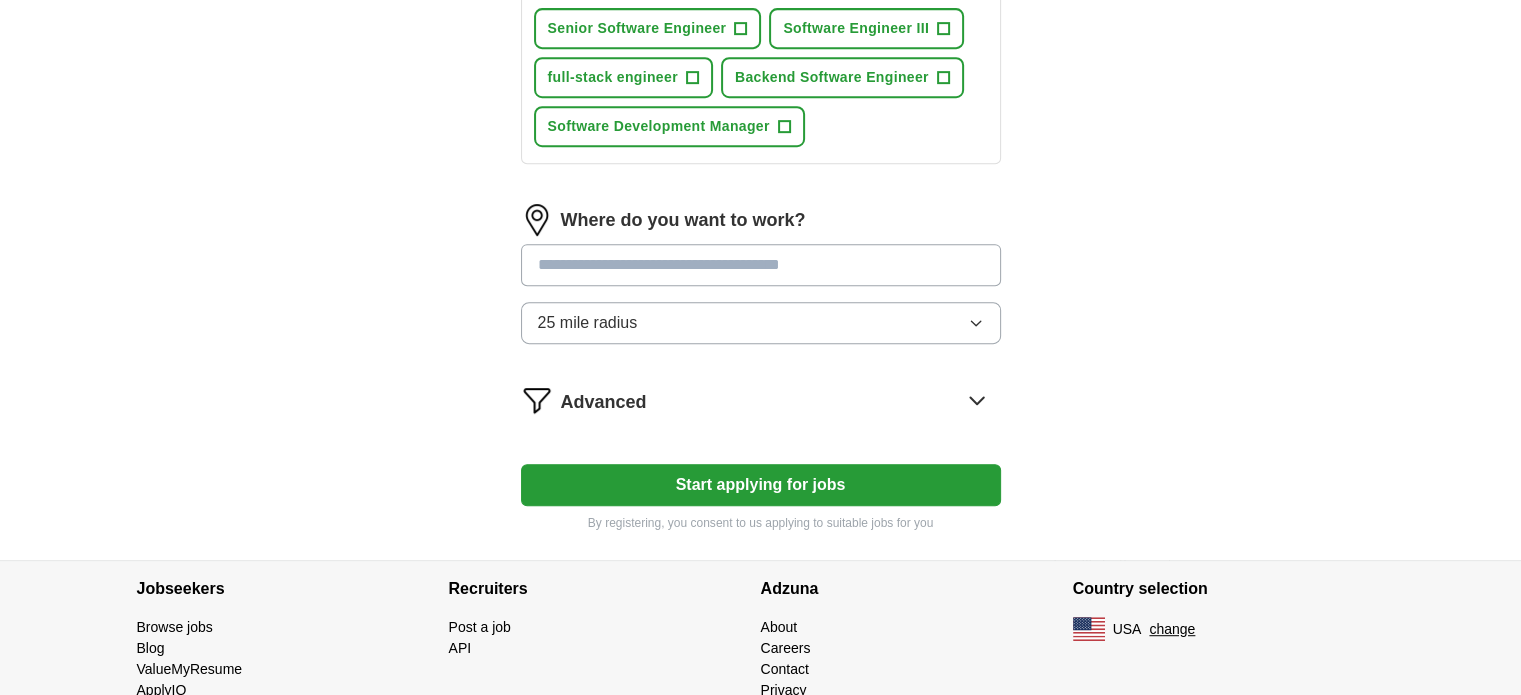 click at bounding box center [761, 265] 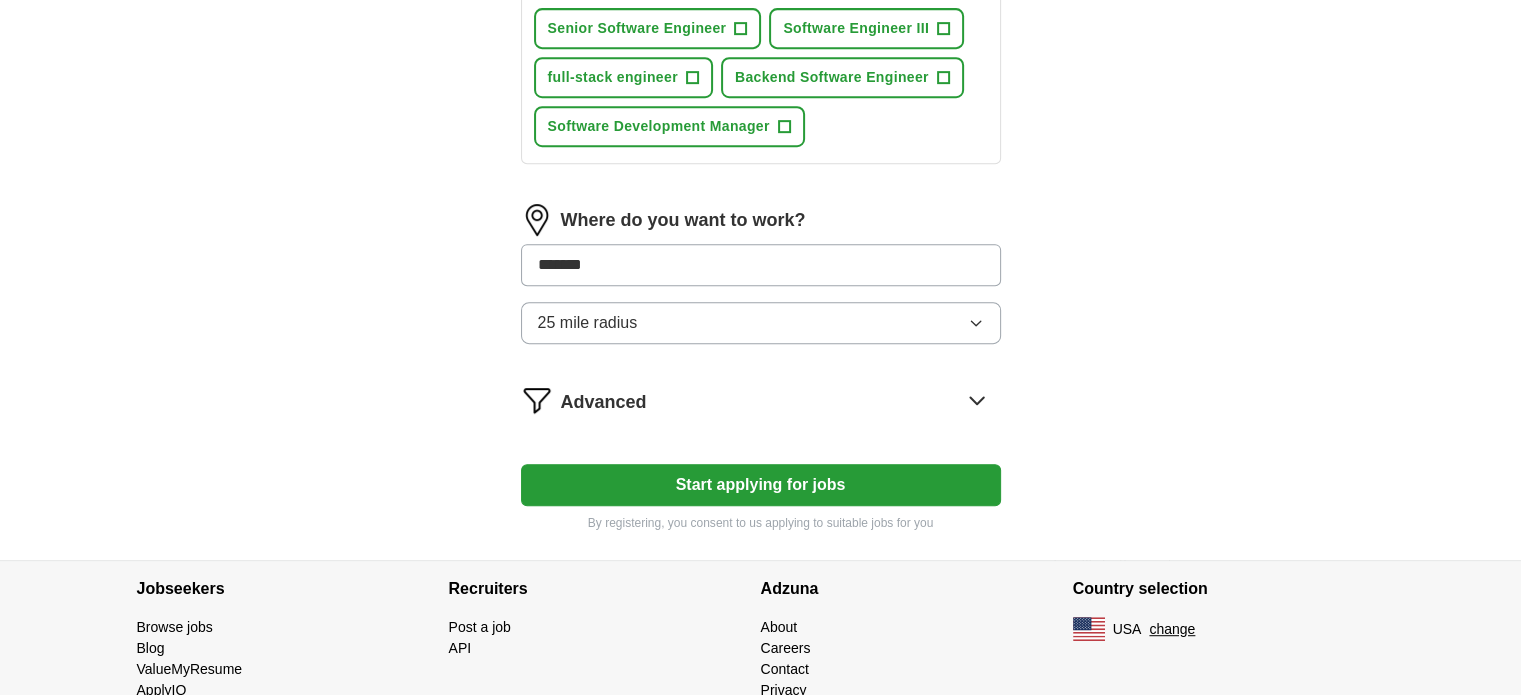 type on "********" 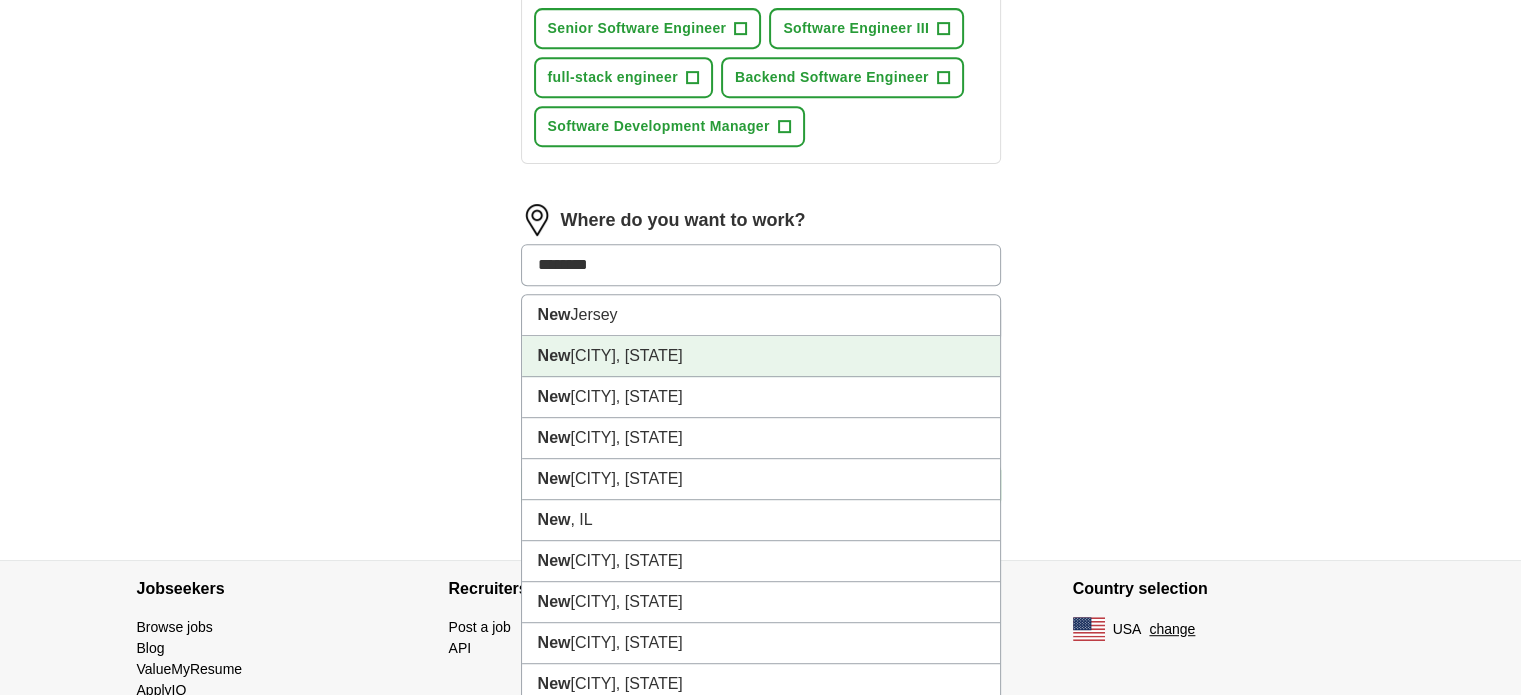 click on "[CITY], [STATE]" at bounding box center (761, 356) 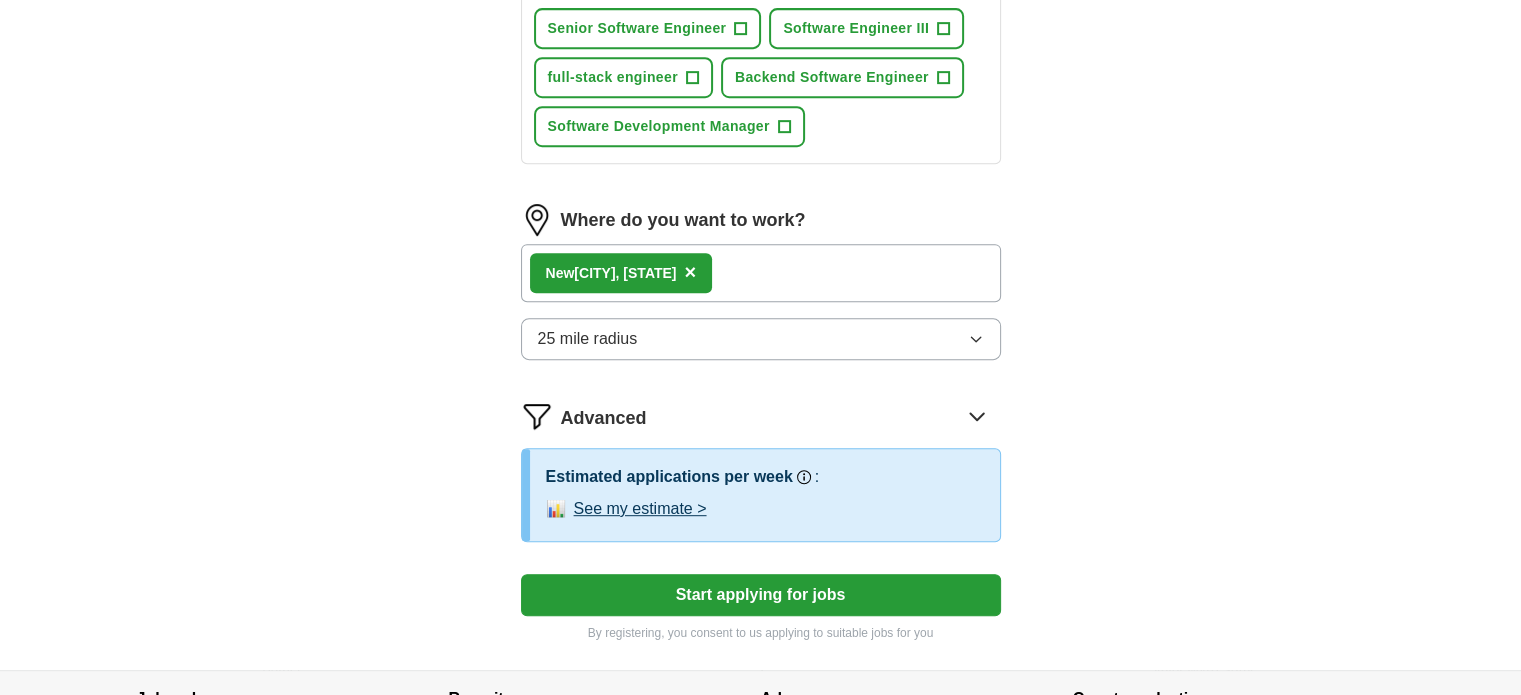 click on "See my estimate >" at bounding box center [640, 509] 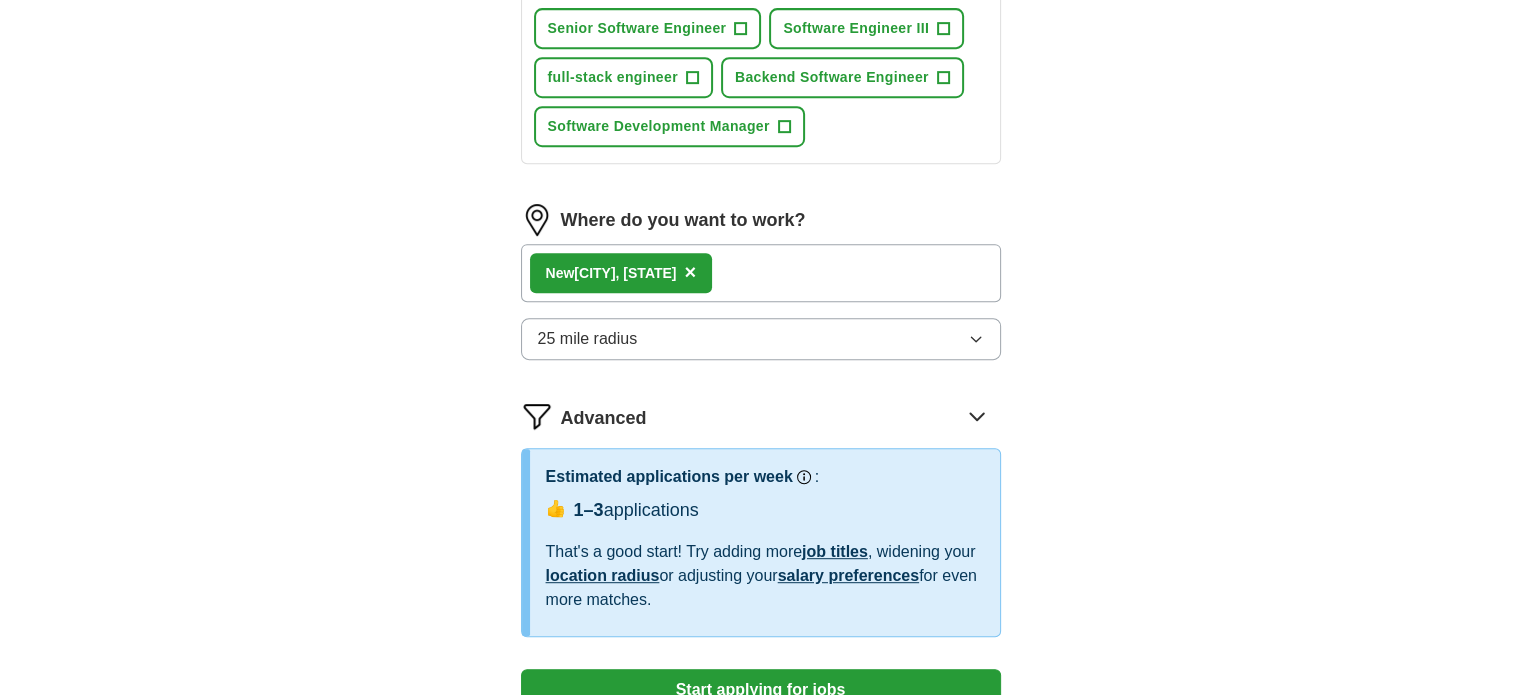 click on "Advanced" at bounding box center [781, 416] 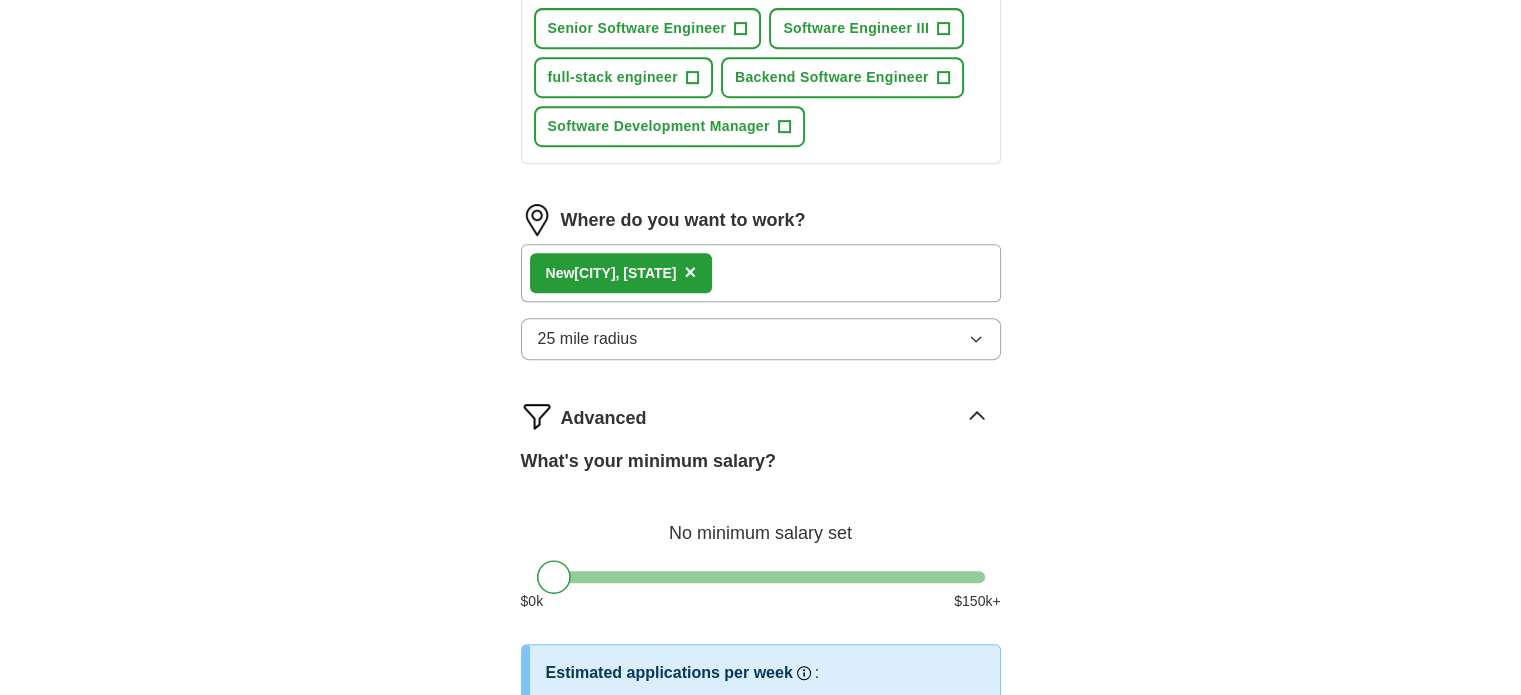 click on "Advanced" at bounding box center [781, 416] 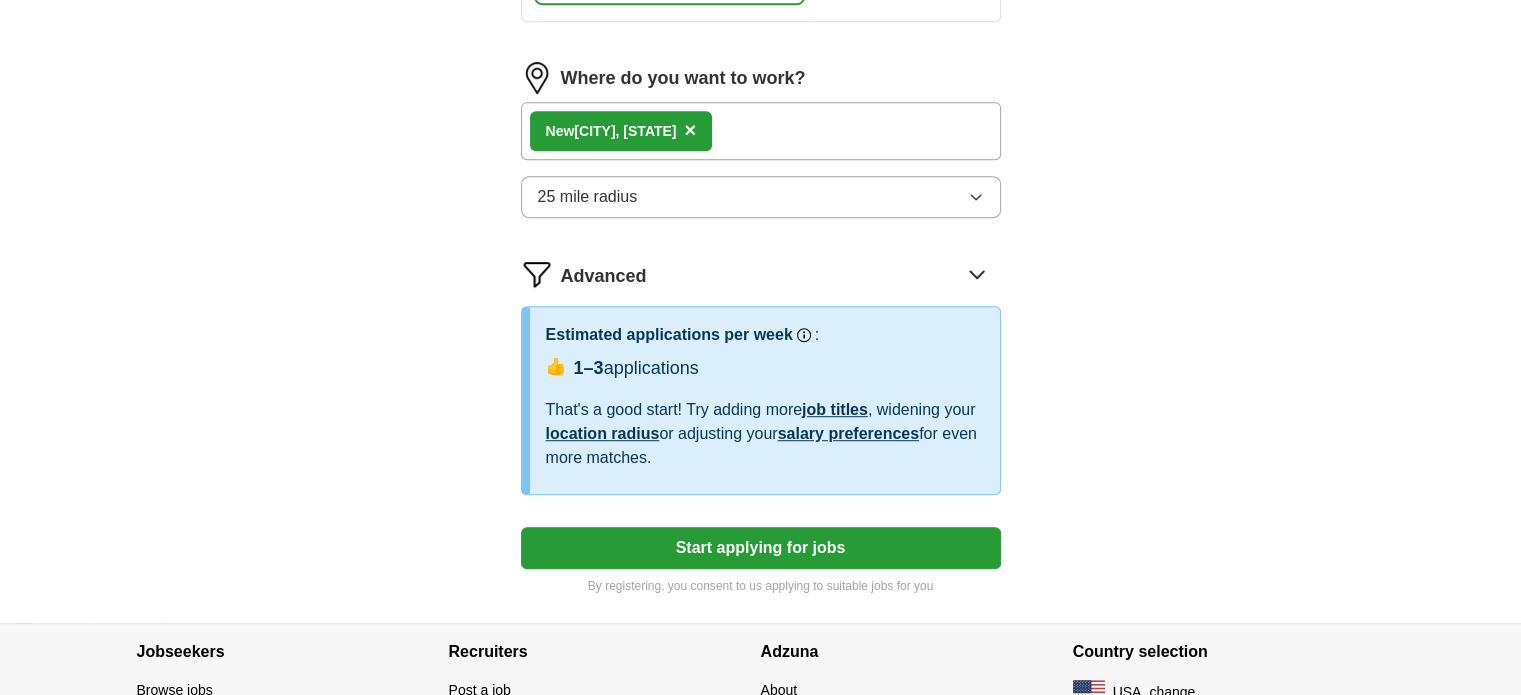 scroll, scrollTop: 1205, scrollLeft: 0, axis: vertical 